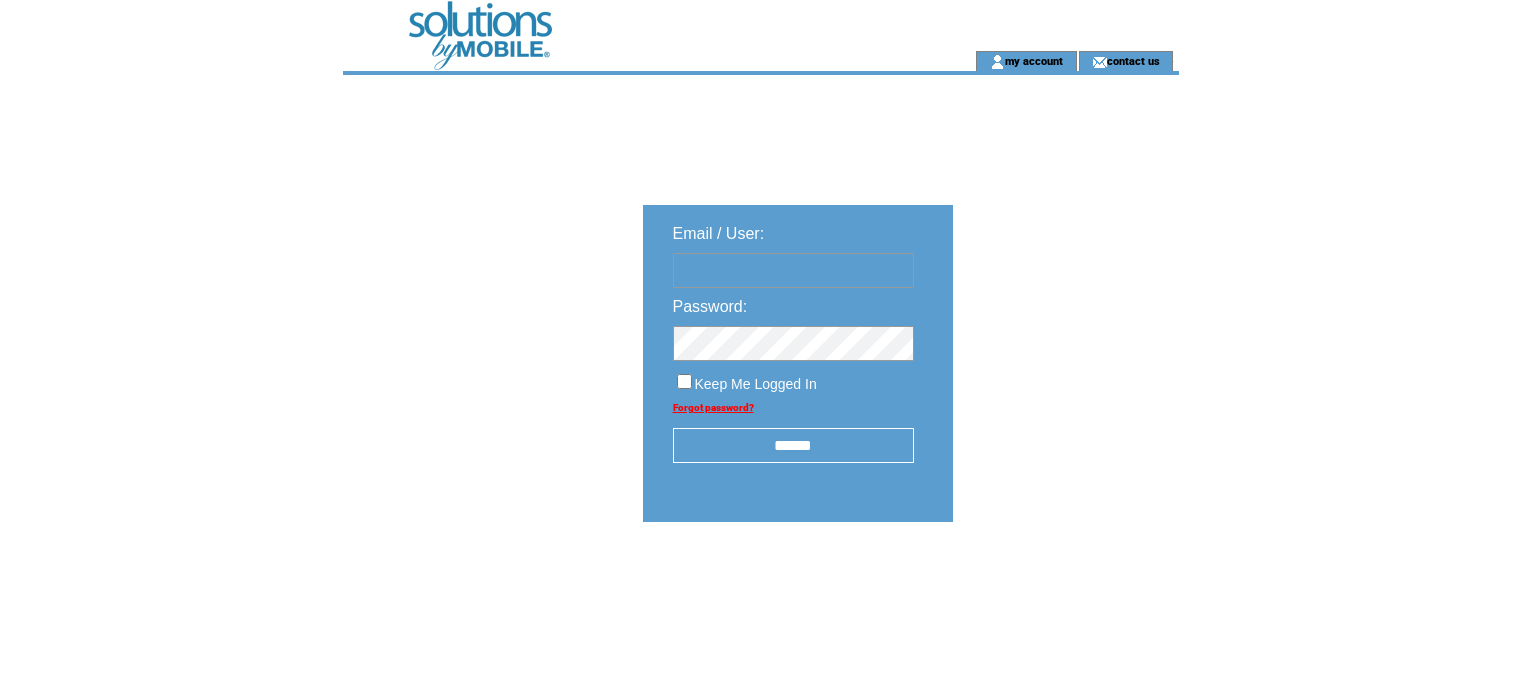 scroll, scrollTop: 0, scrollLeft: 0, axis: both 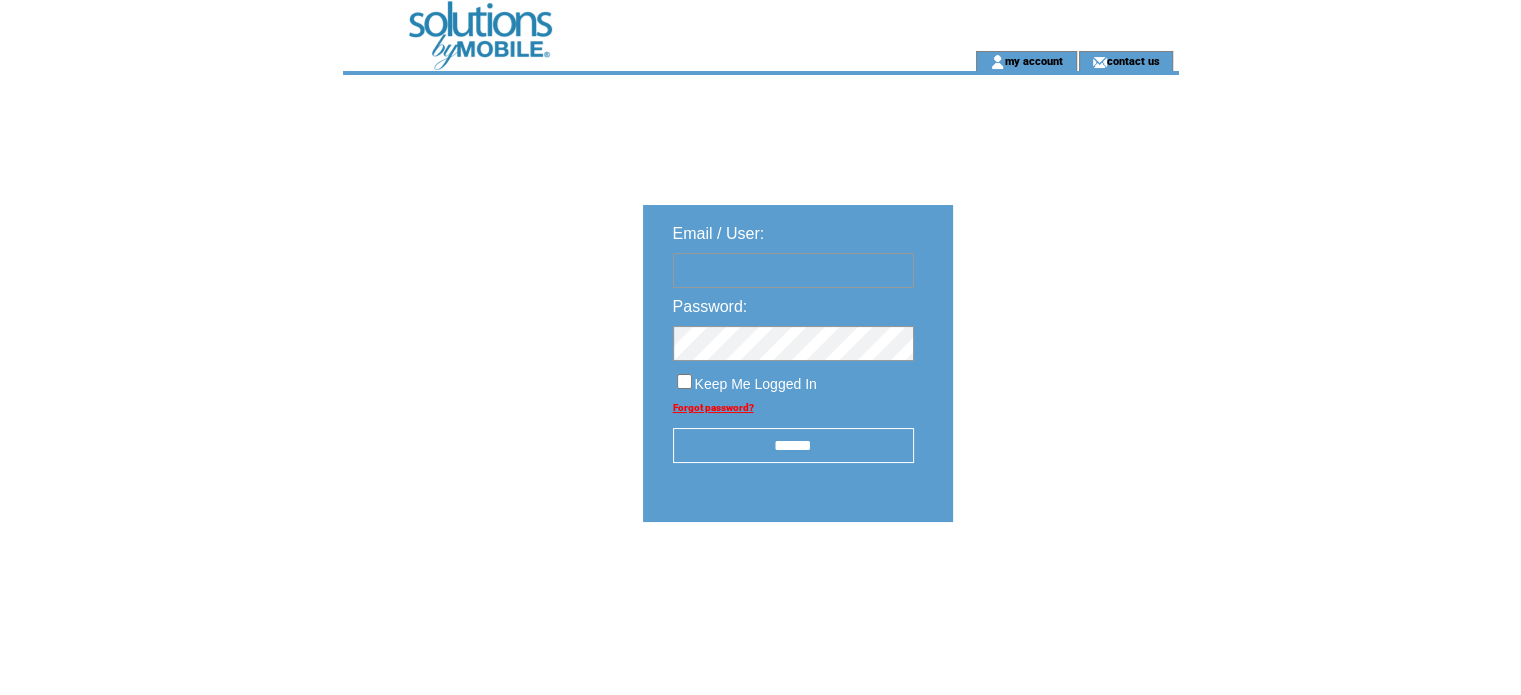 type on "**********" 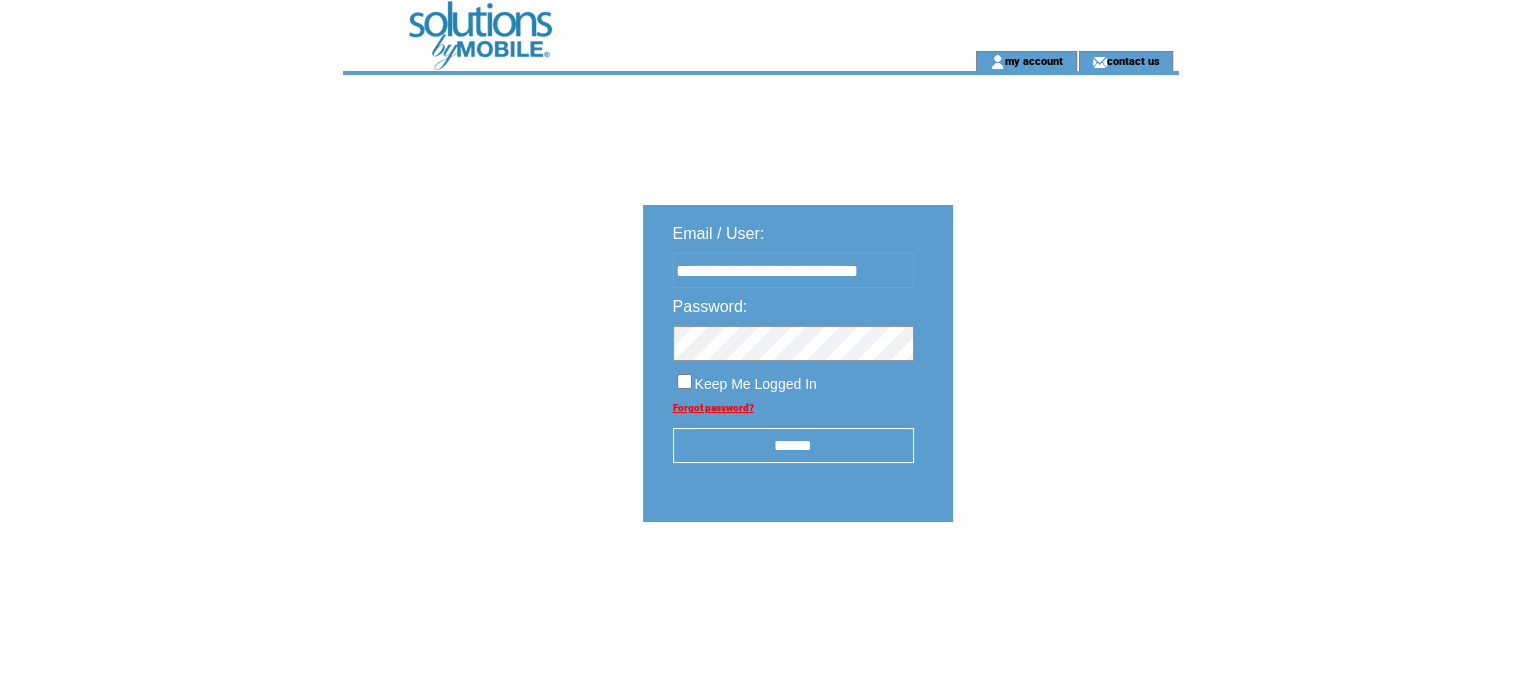 click on "******" at bounding box center [793, 445] 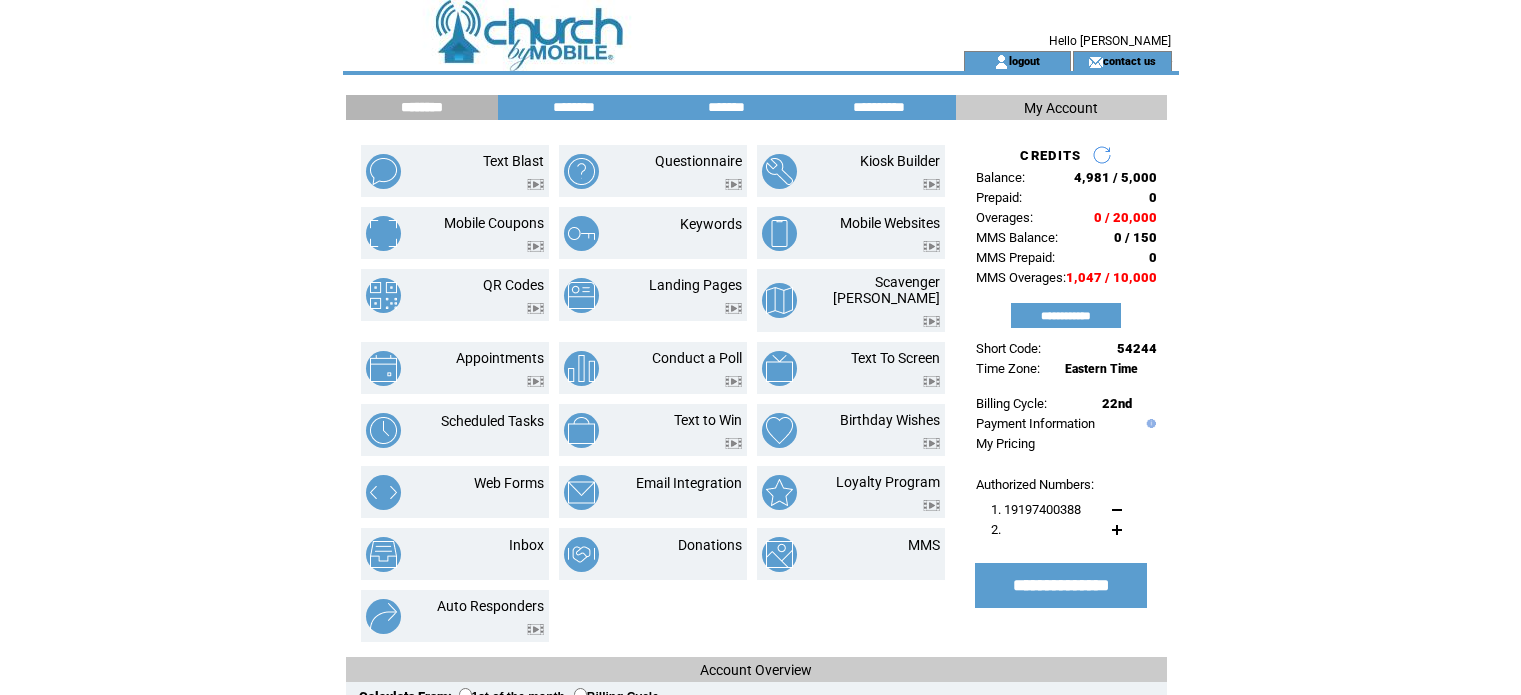 scroll, scrollTop: 0, scrollLeft: 0, axis: both 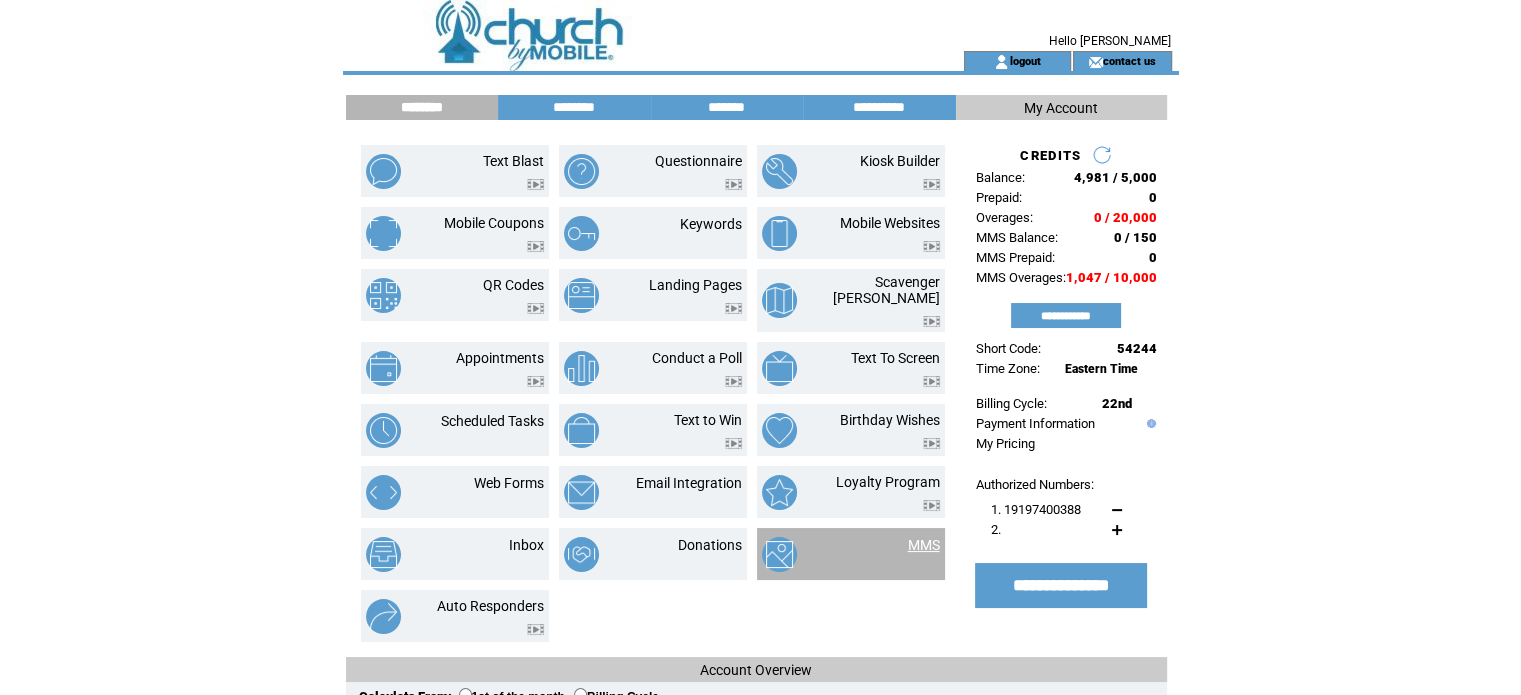 click on "MMS" at bounding box center (924, 545) 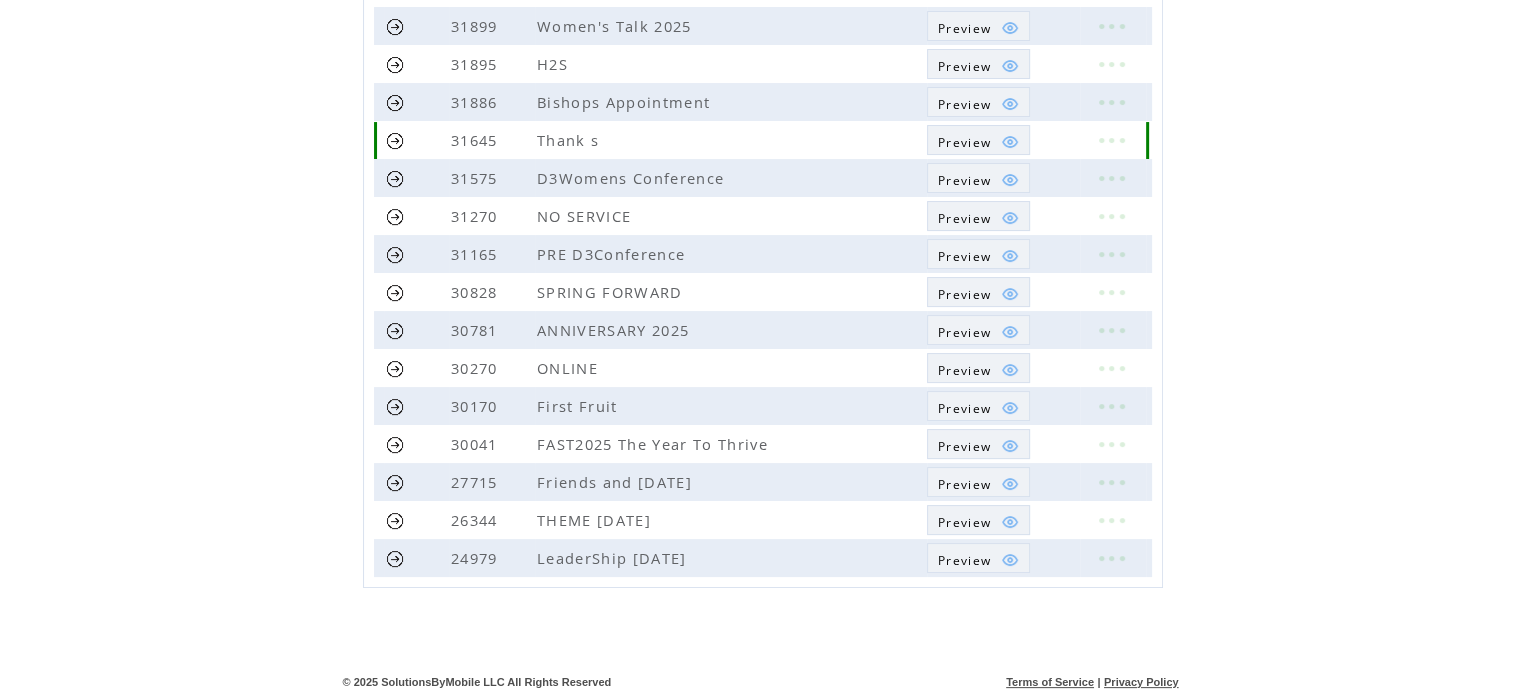 scroll, scrollTop: 0, scrollLeft: 0, axis: both 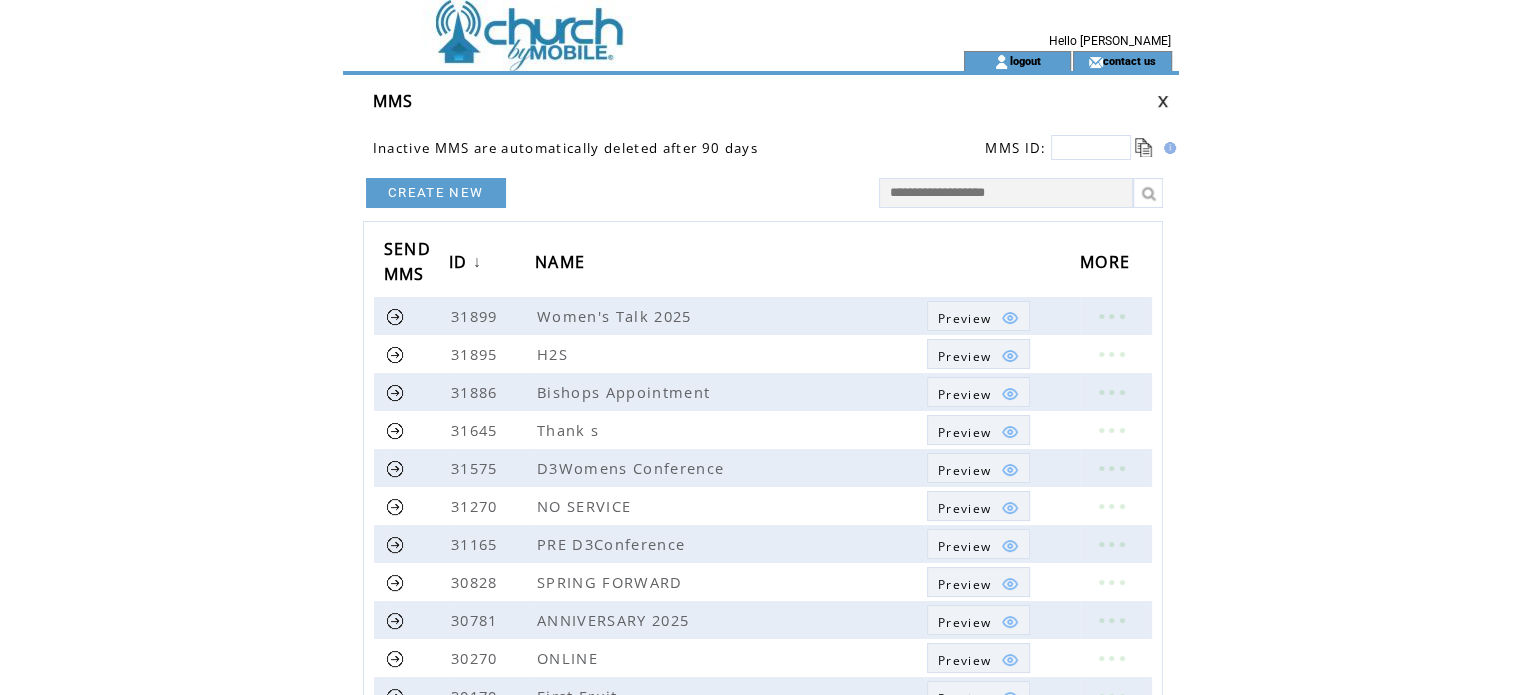click on "CREATE NEW" at bounding box center [436, 193] 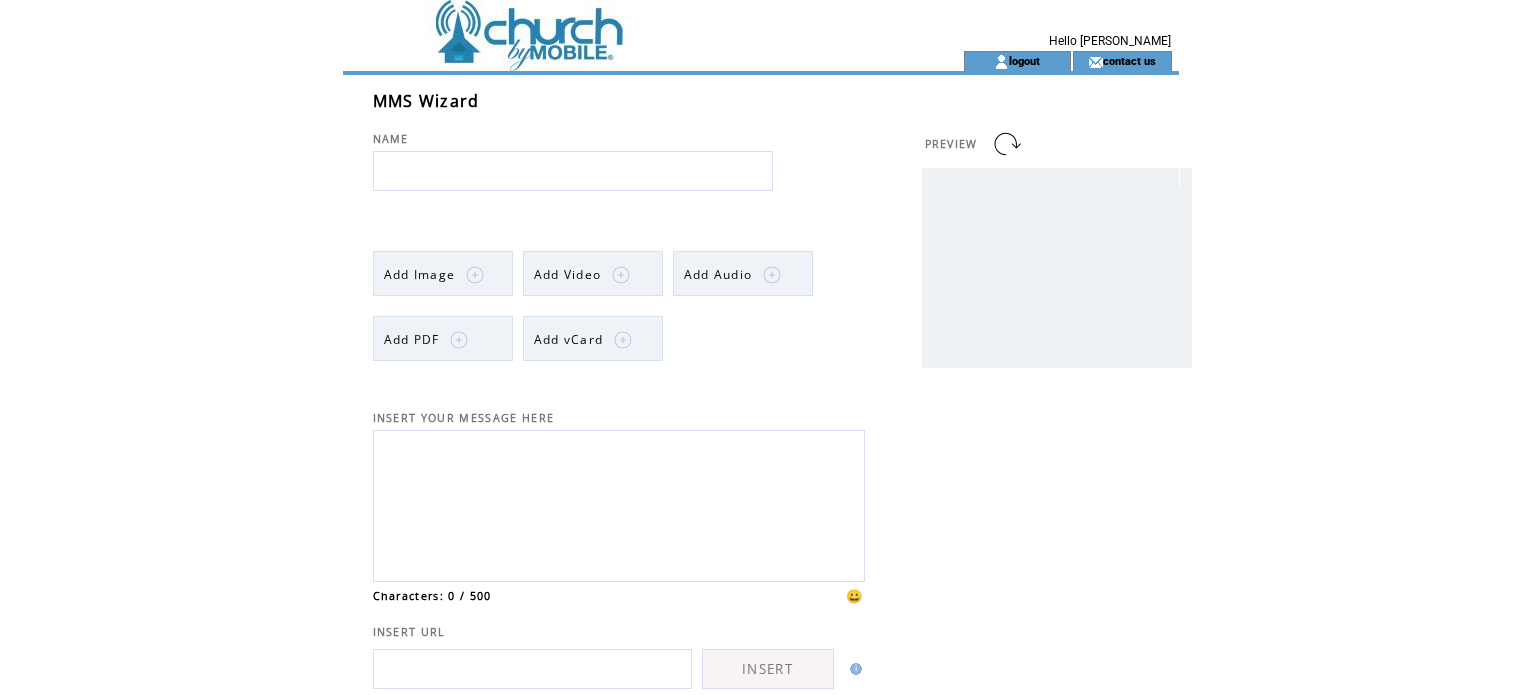 scroll, scrollTop: 0, scrollLeft: 0, axis: both 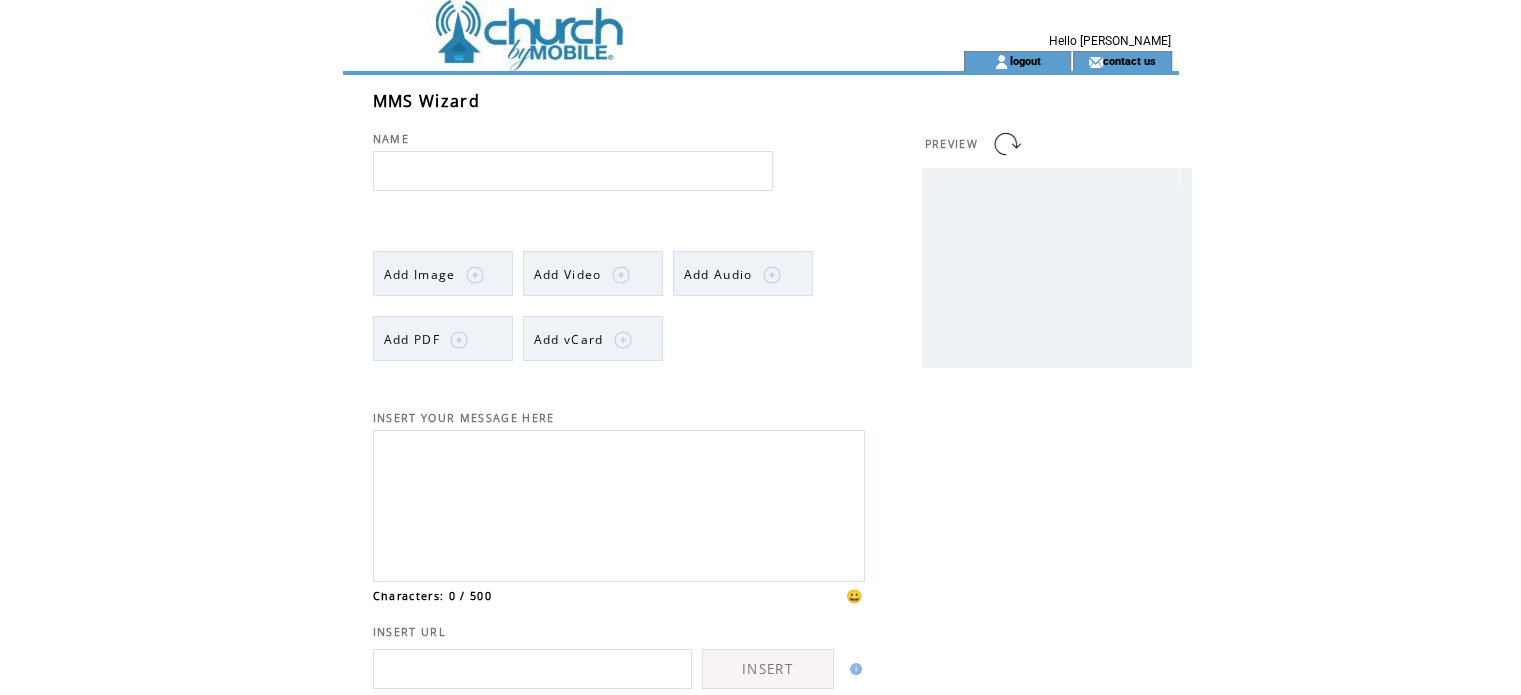 click at bounding box center [573, 171] 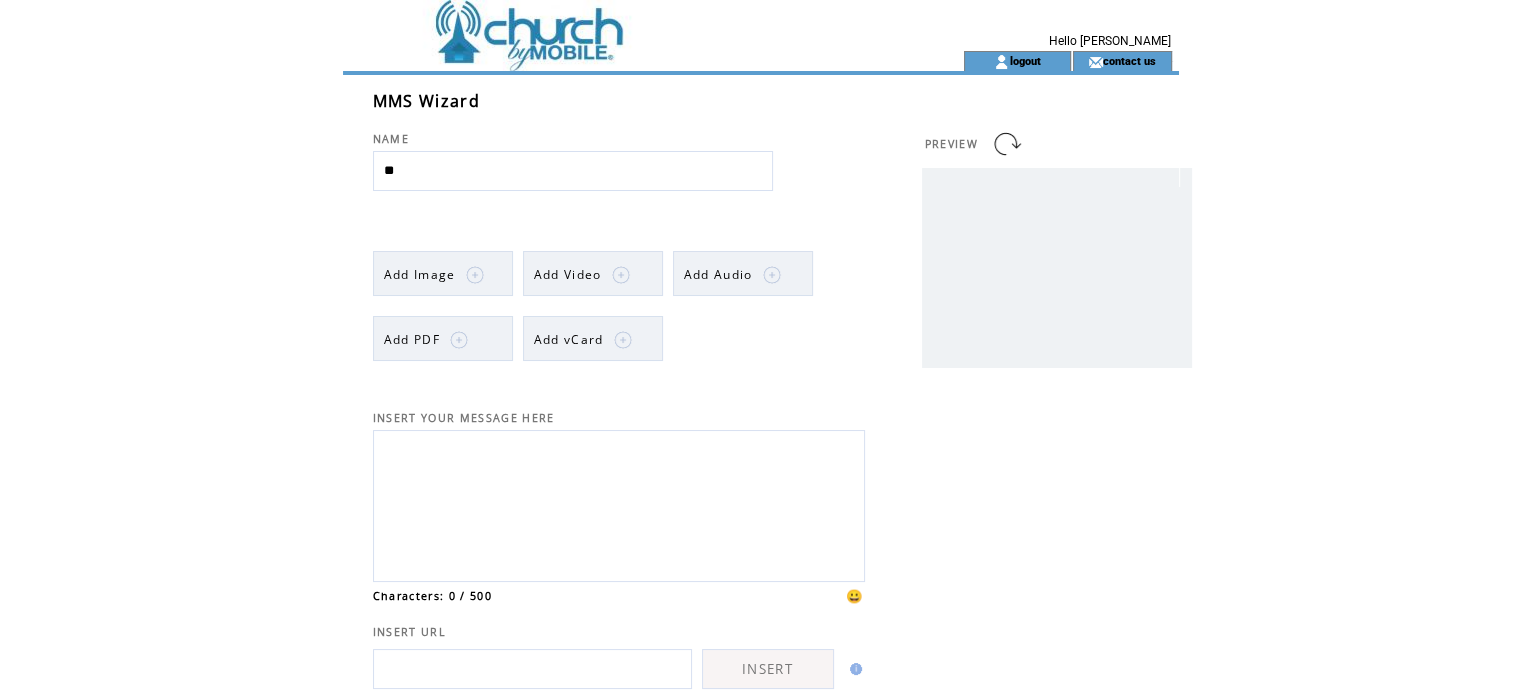 type on "*" 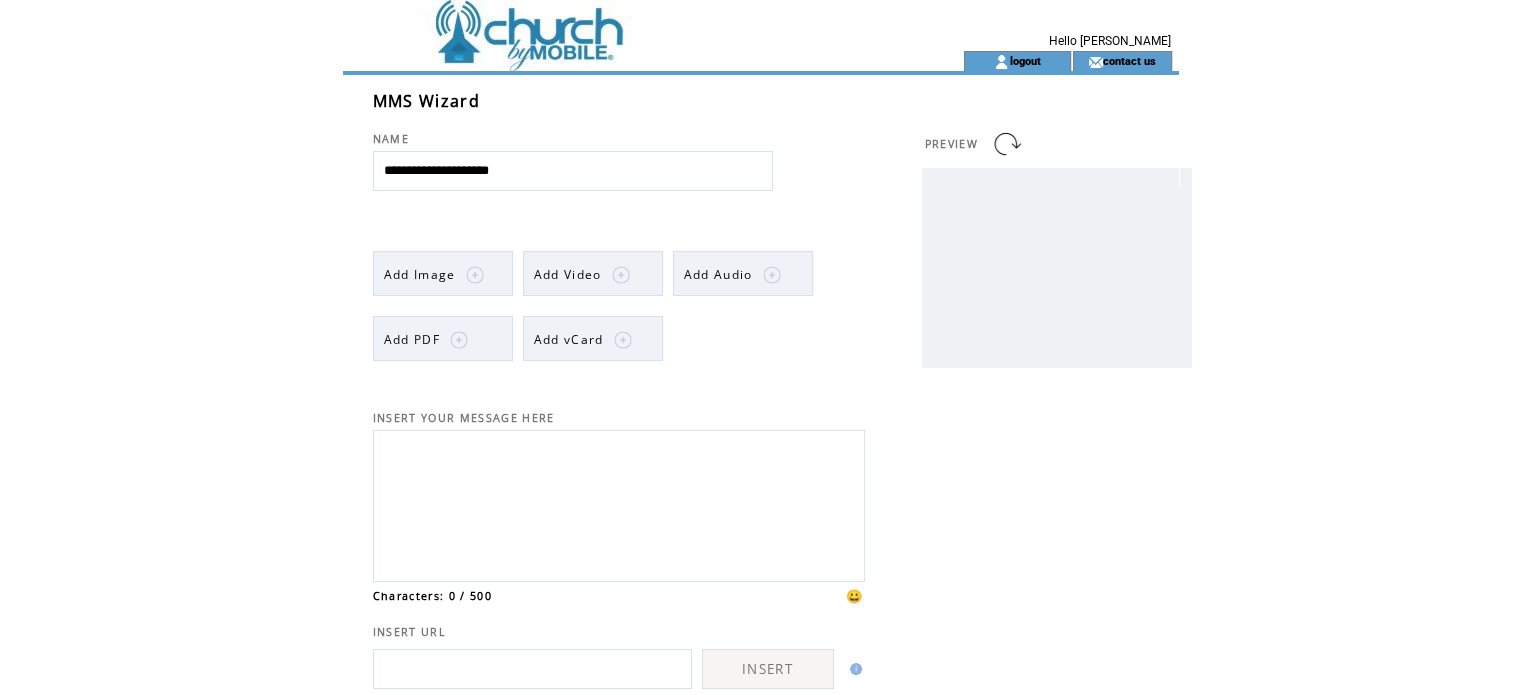 type on "**********" 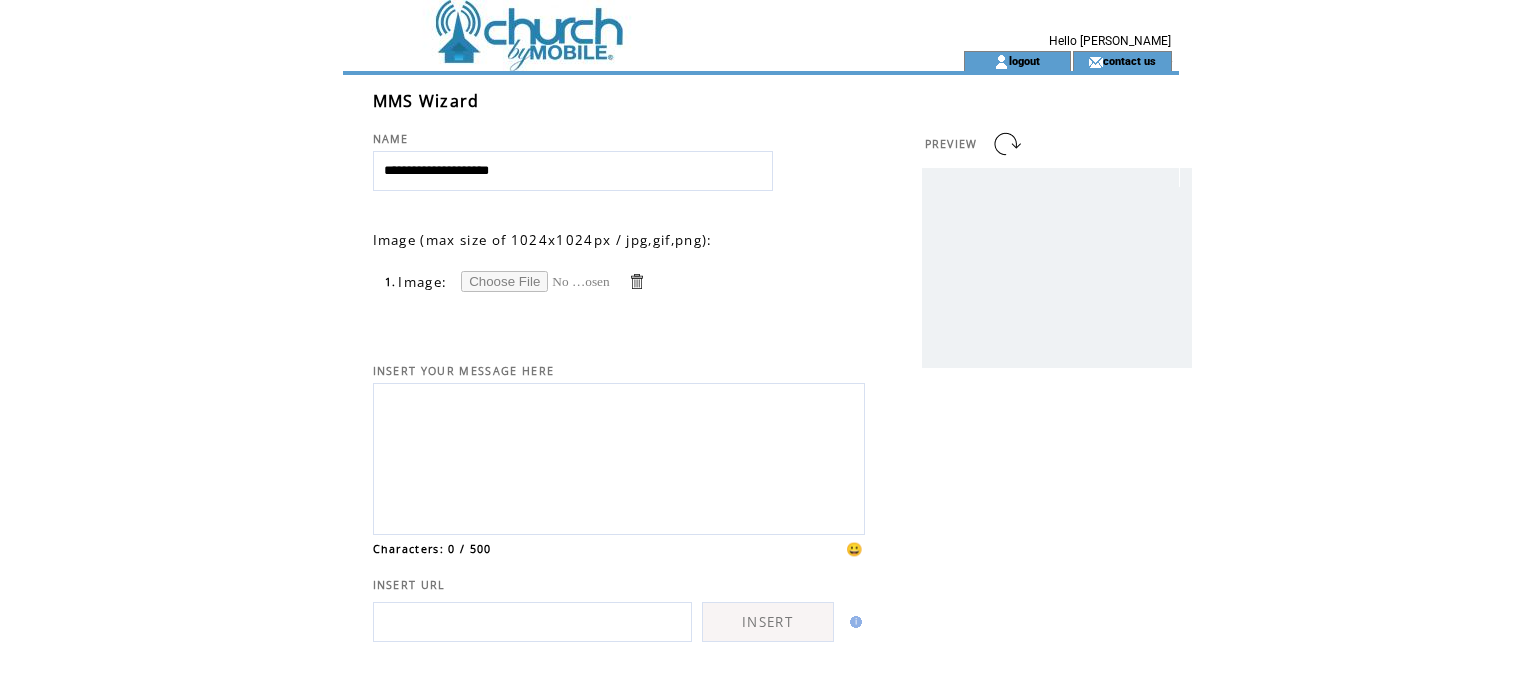 scroll, scrollTop: 0, scrollLeft: 0, axis: both 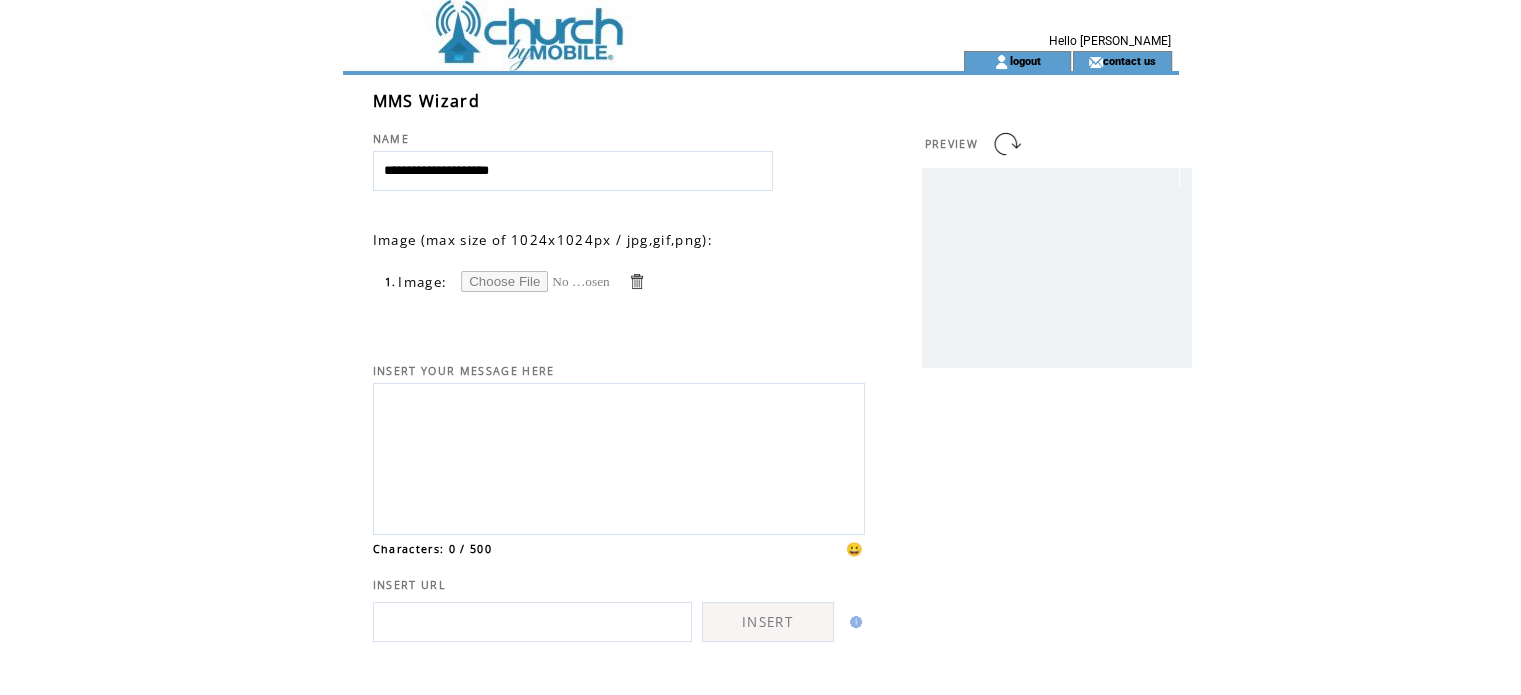 click at bounding box center (536, 281) 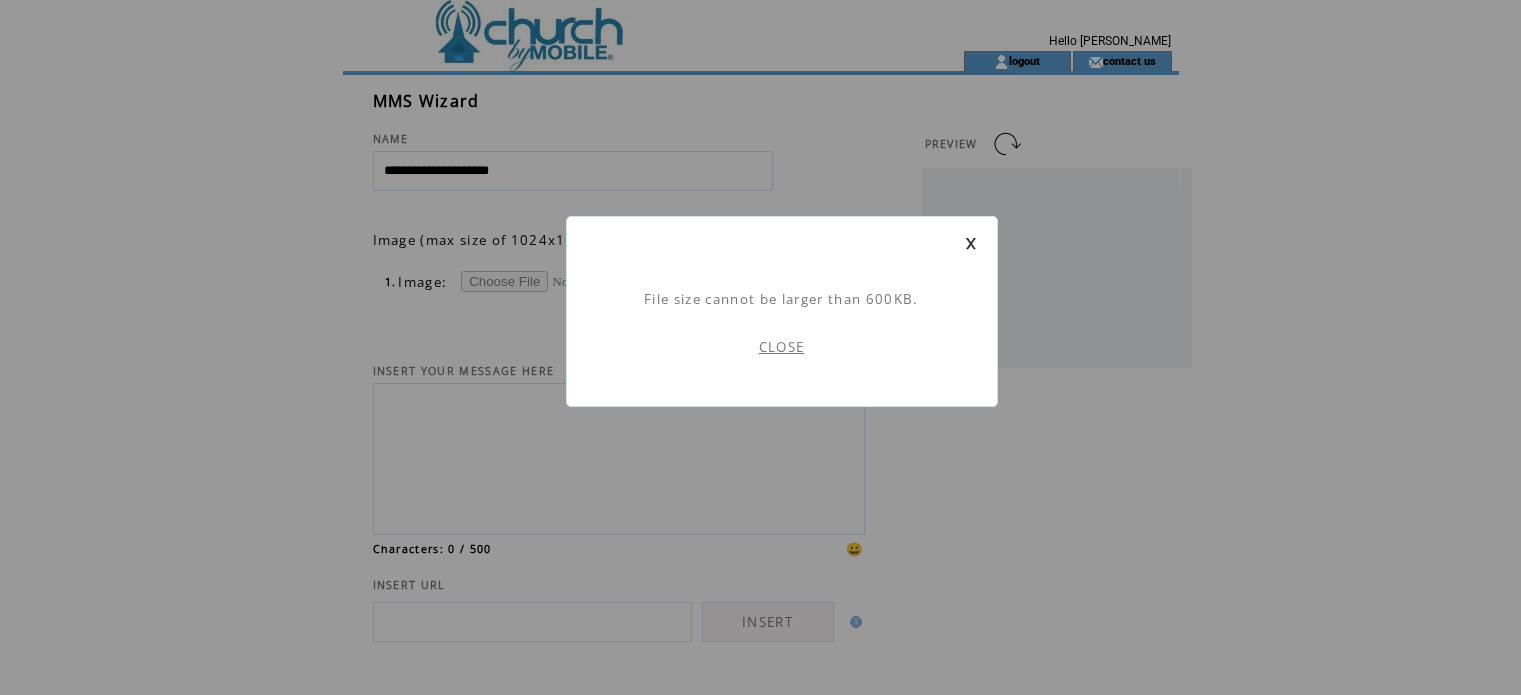 scroll, scrollTop: 0, scrollLeft: 0, axis: both 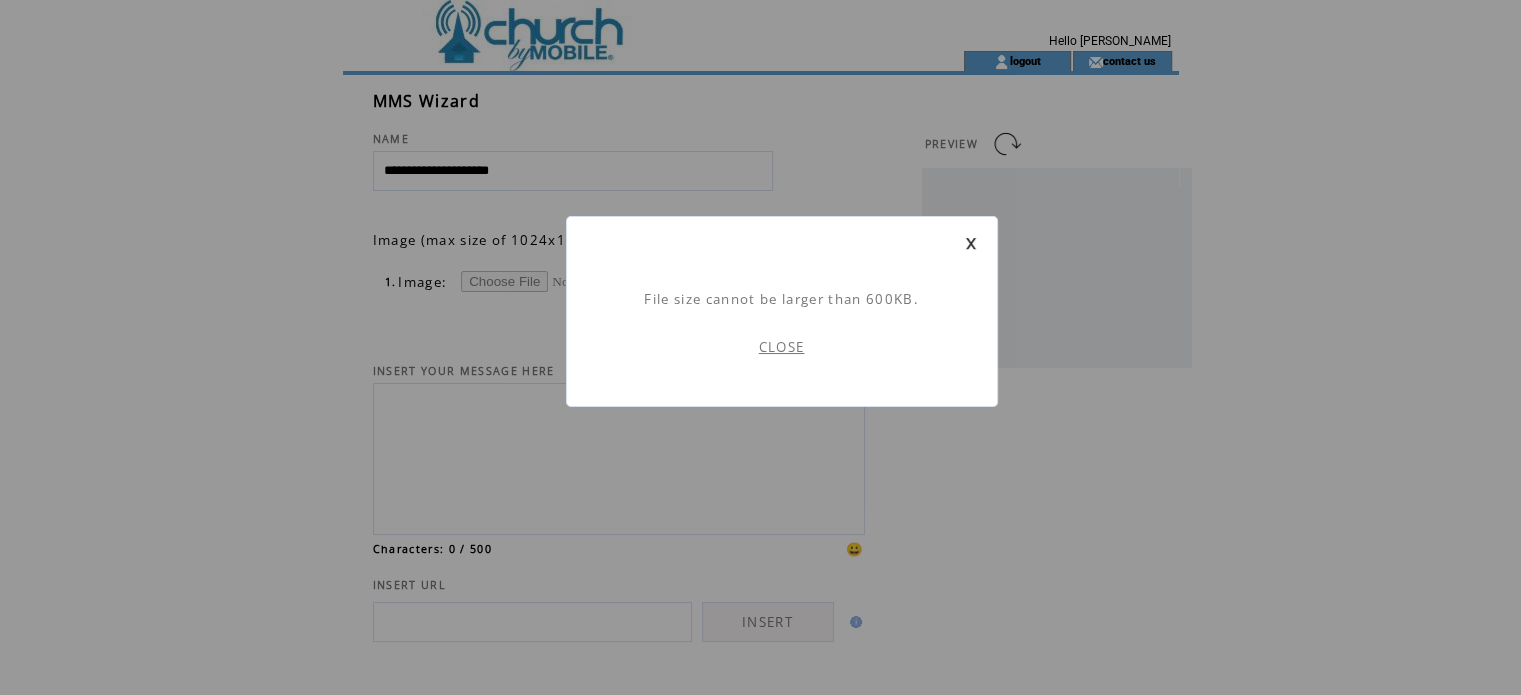 click on "CLOSE" at bounding box center [782, 347] 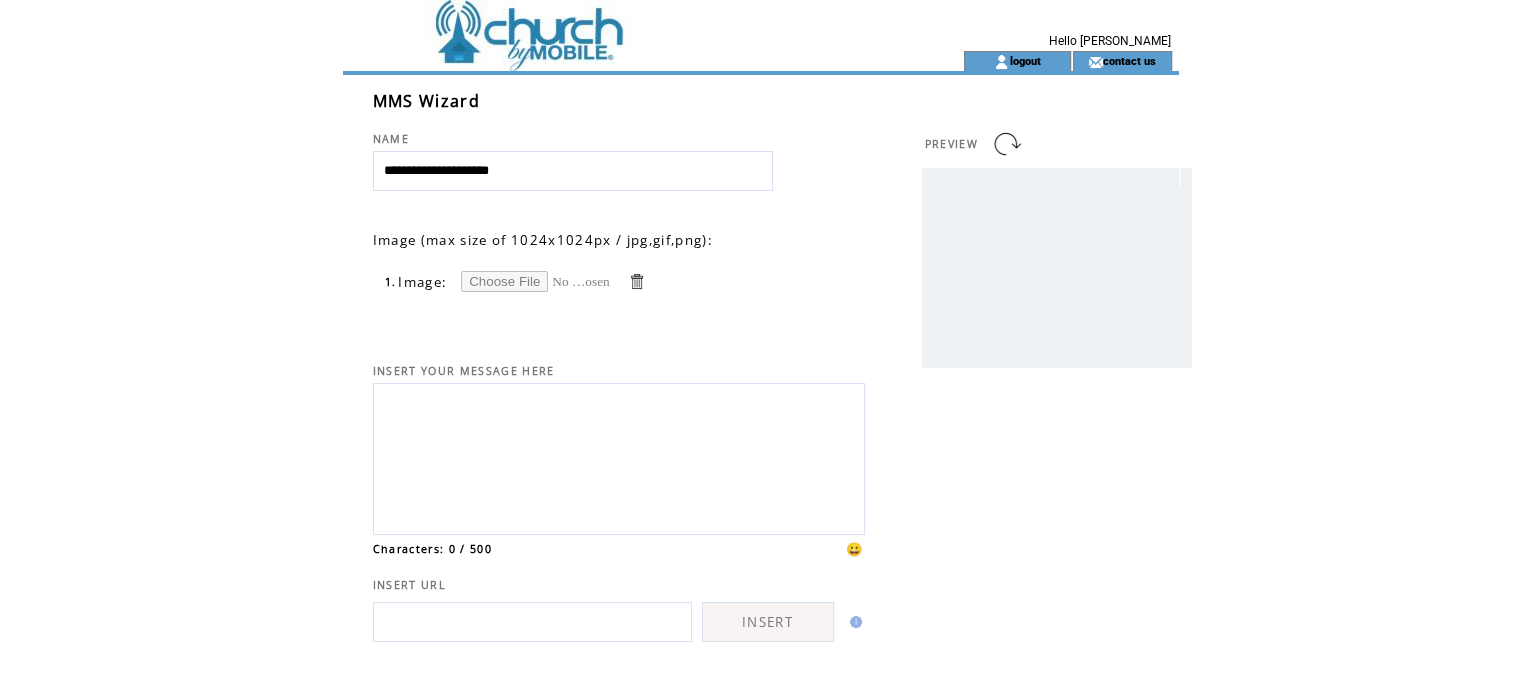 scroll, scrollTop: 0, scrollLeft: 0, axis: both 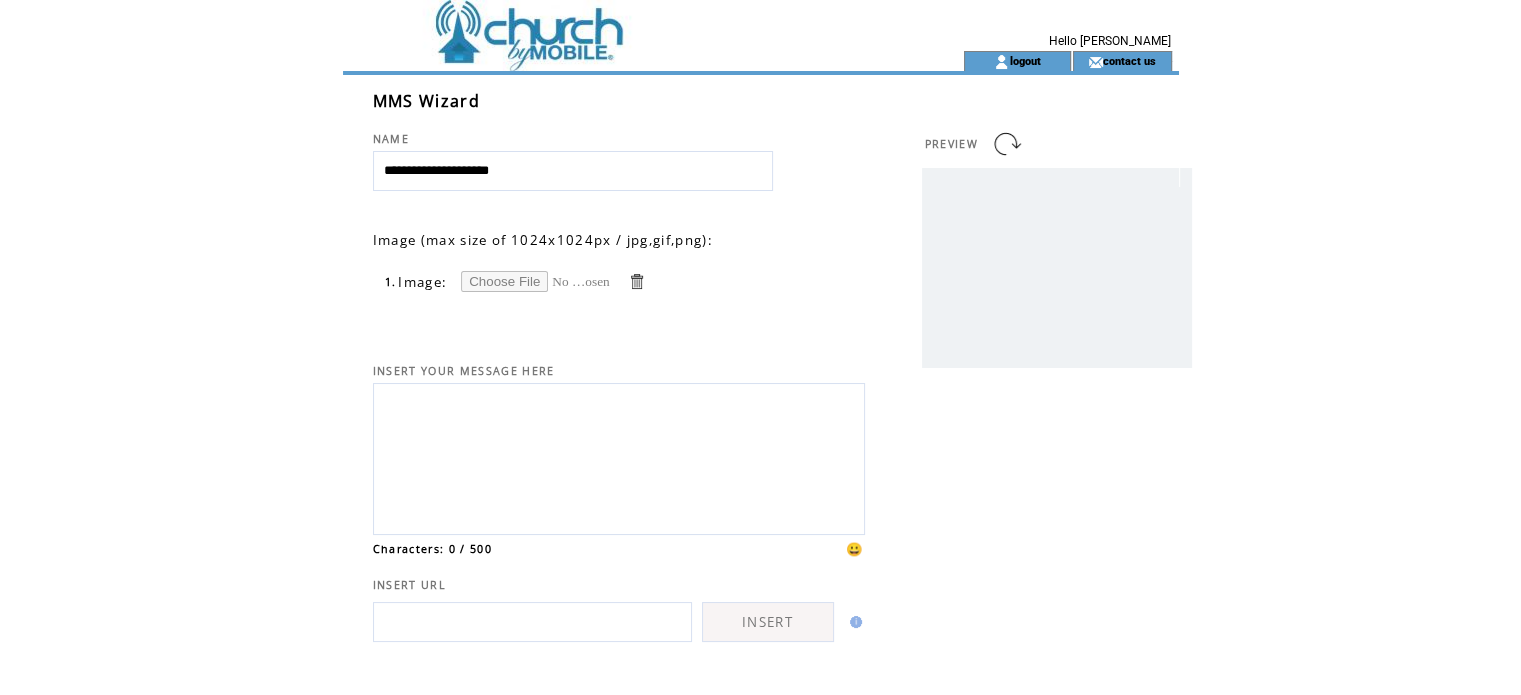 click at bounding box center [536, 281] 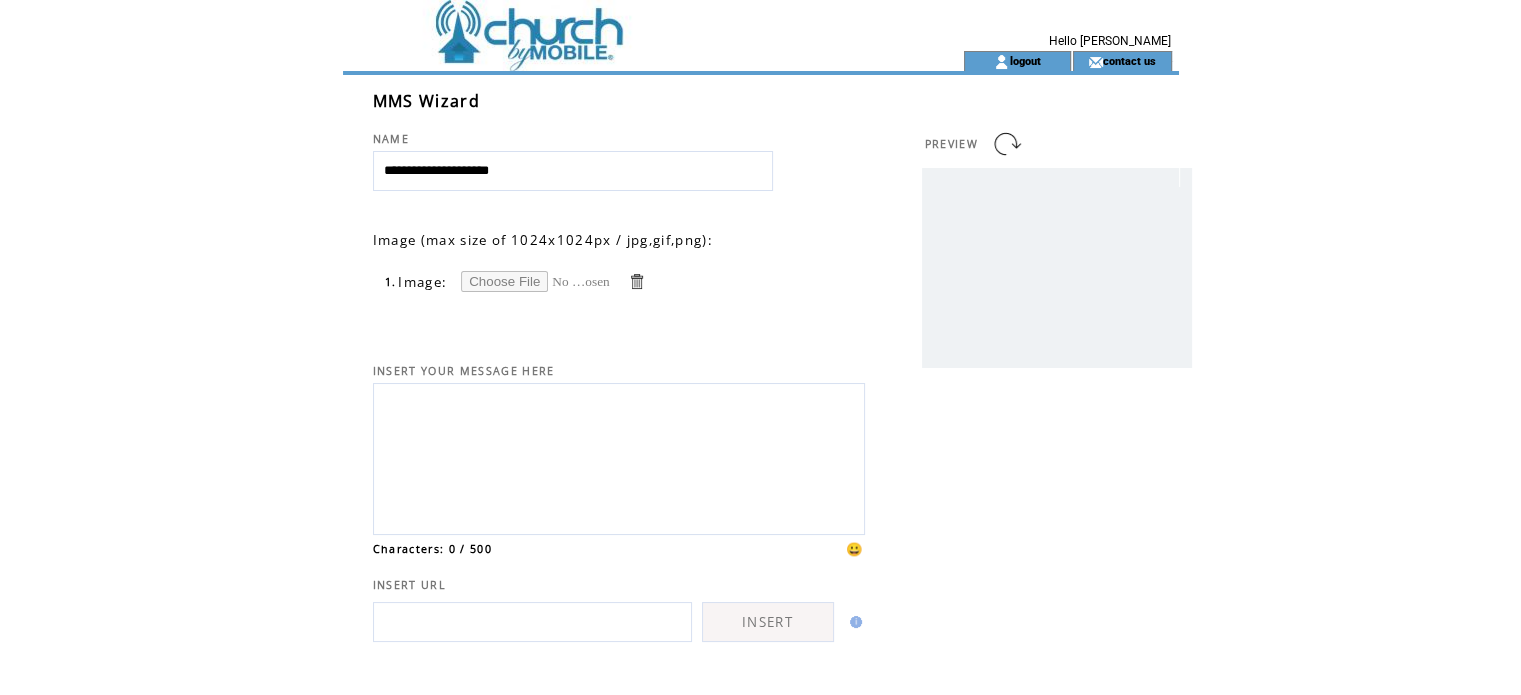 type on "**********" 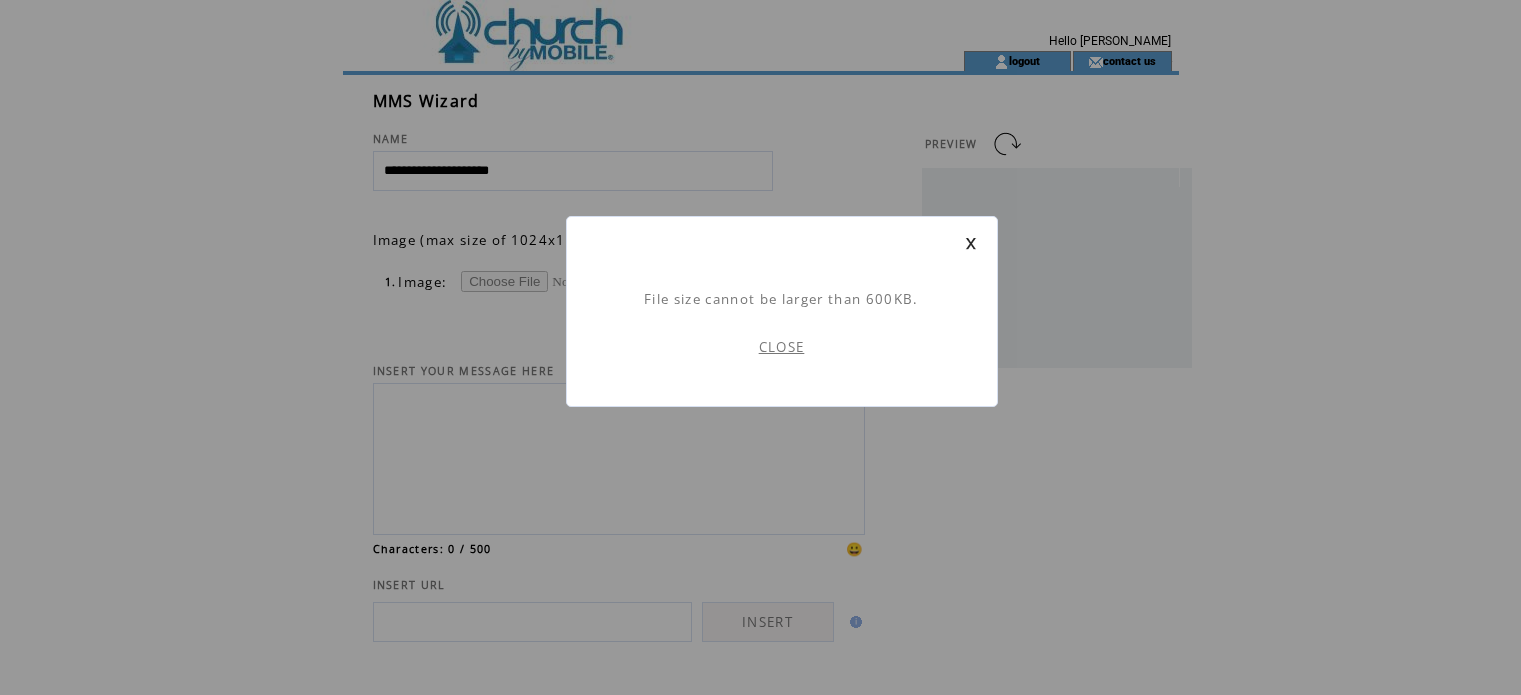 scroll, scrollTop: 0, scrollLeft: 0, axis: both 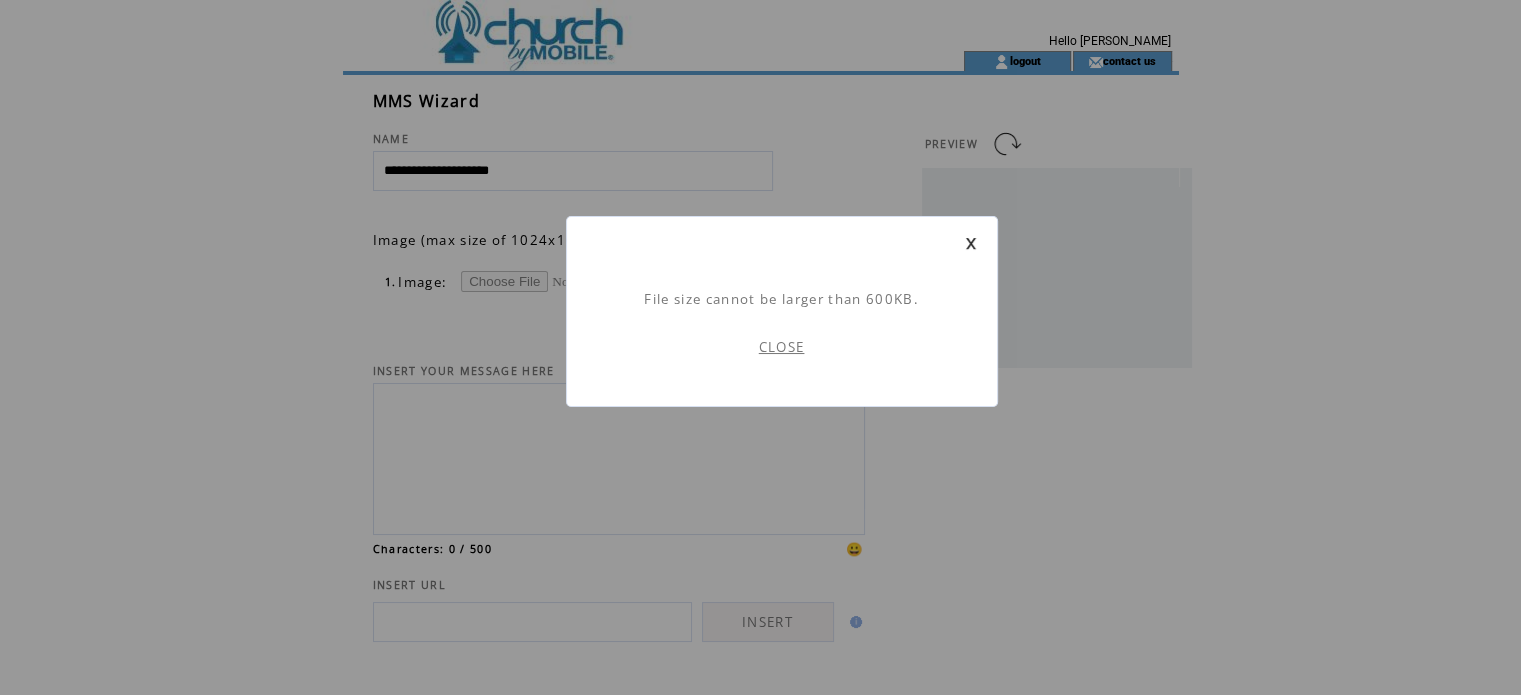 click on "CLOSE" at bounding box center (782, 347) 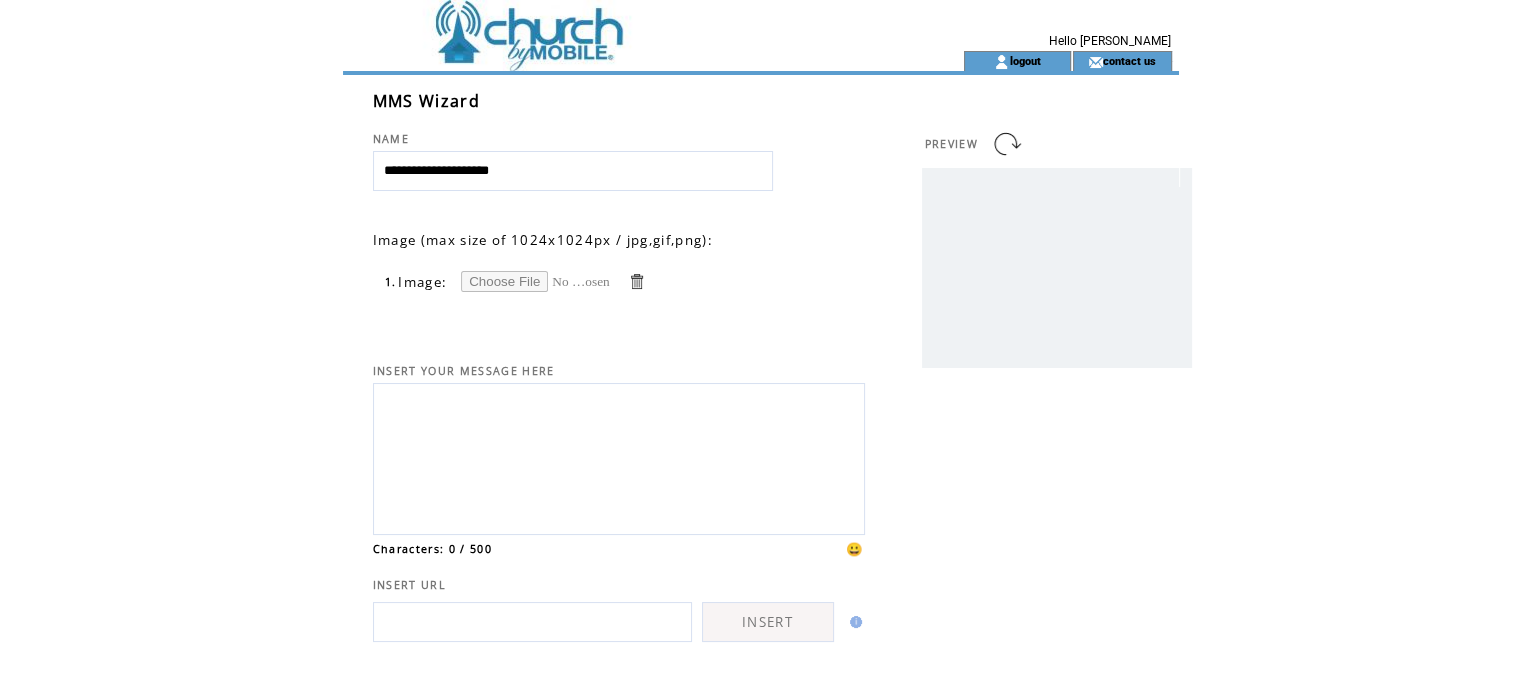 click at bounding box center [619, 456] 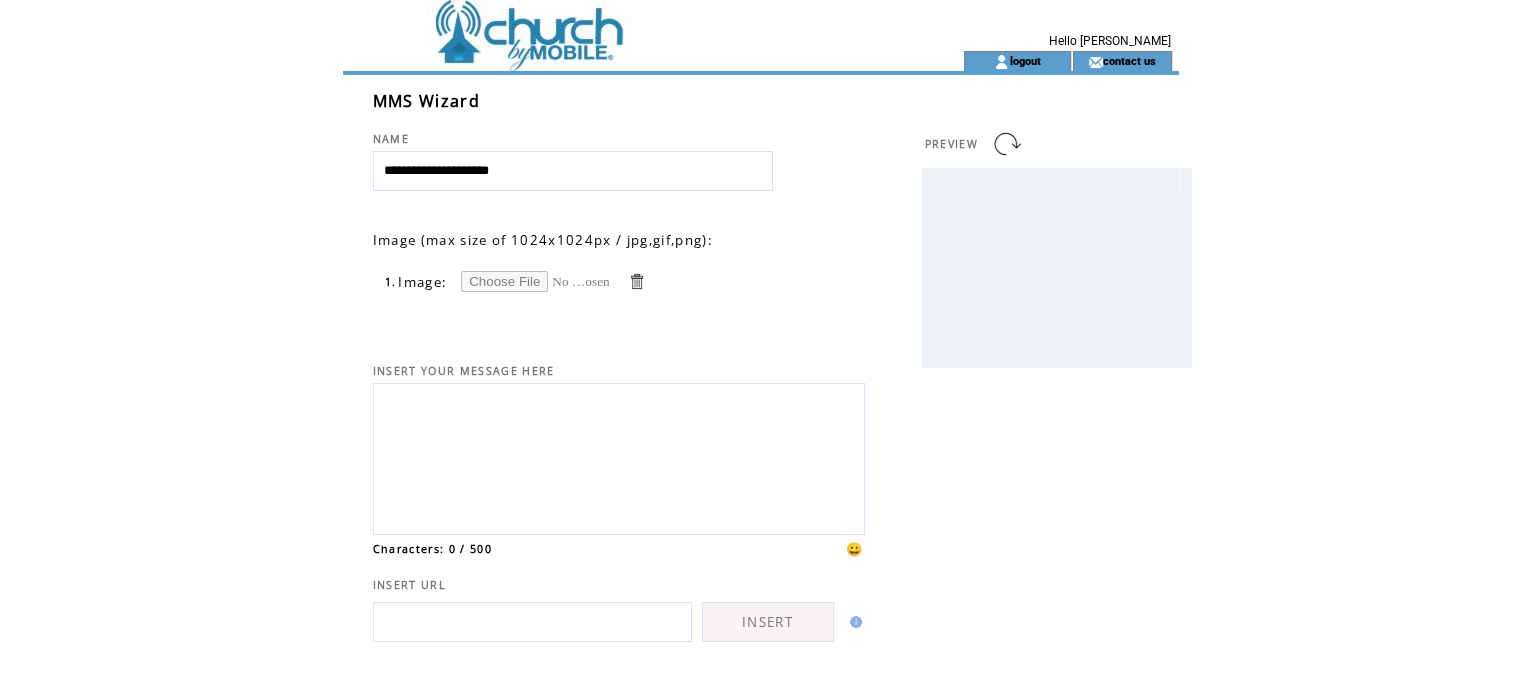 paste on "**********" 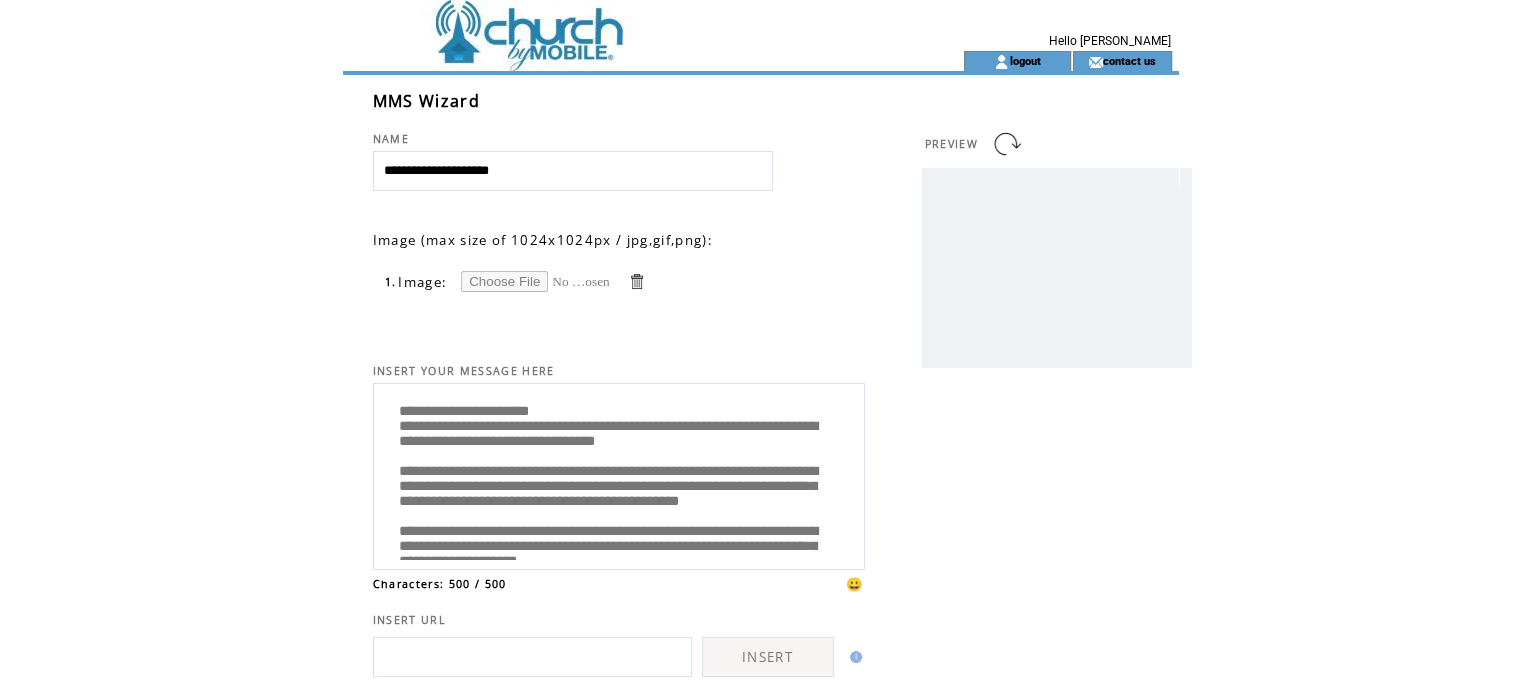 scroll, scrollTop: 0, scrollLeft: 0, axis: both 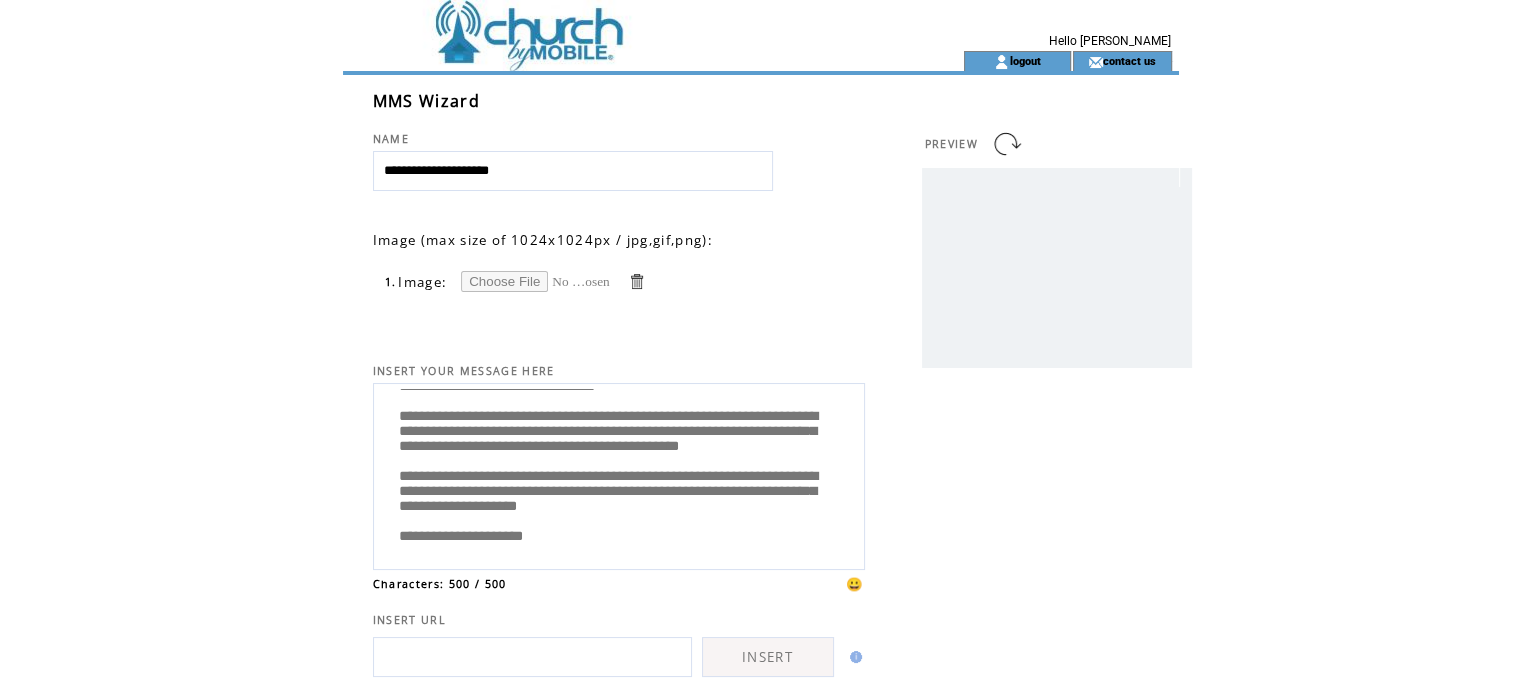 type on "**********" 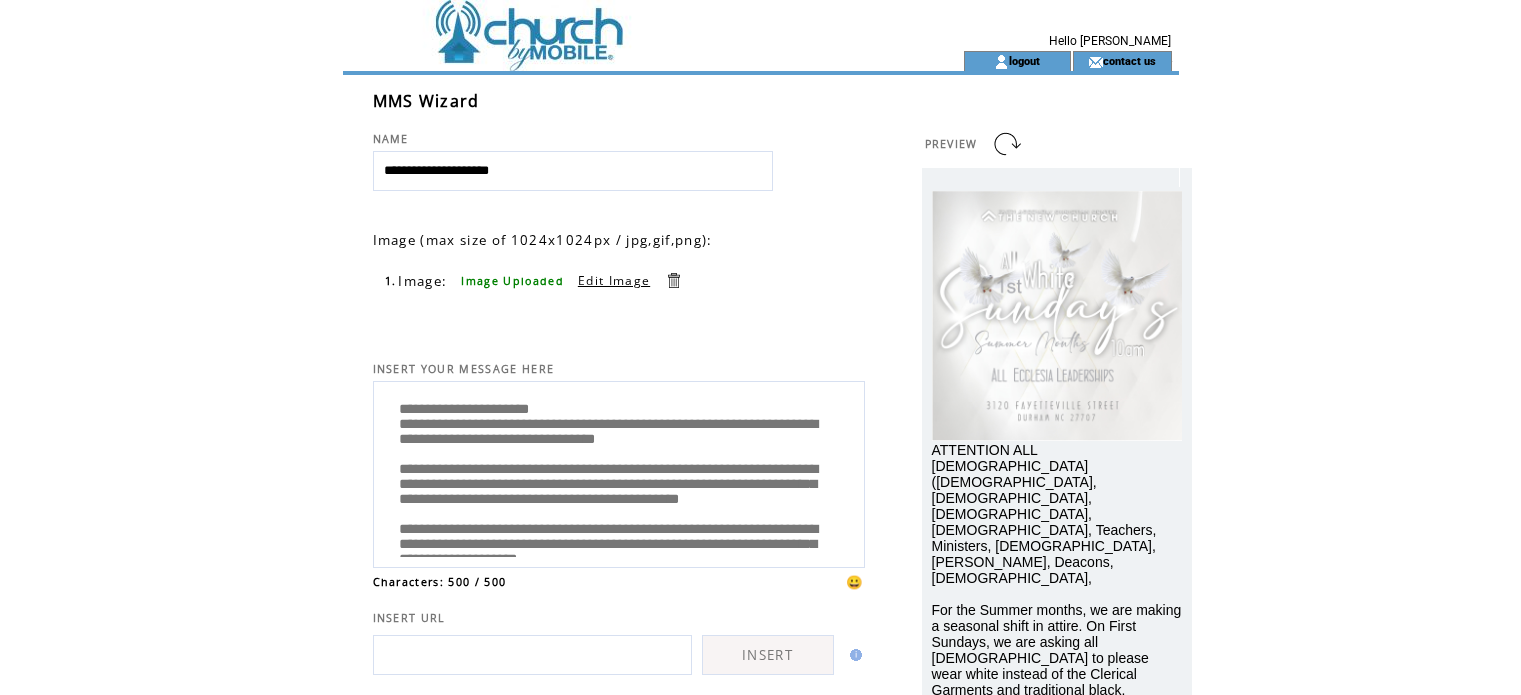 scroll, scrollTop: 0, scrollLeft: 0, axis: both 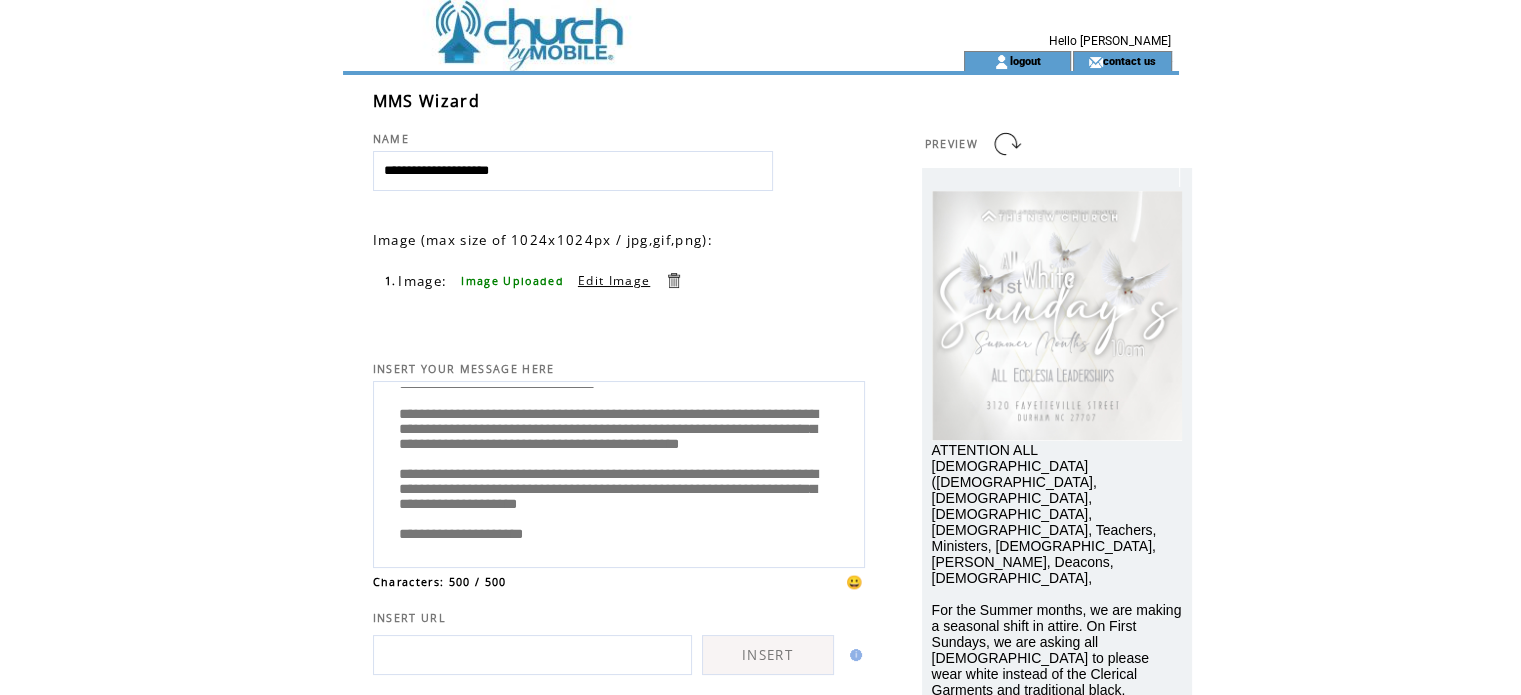 click on "**********" at bounding box center [619, 472] 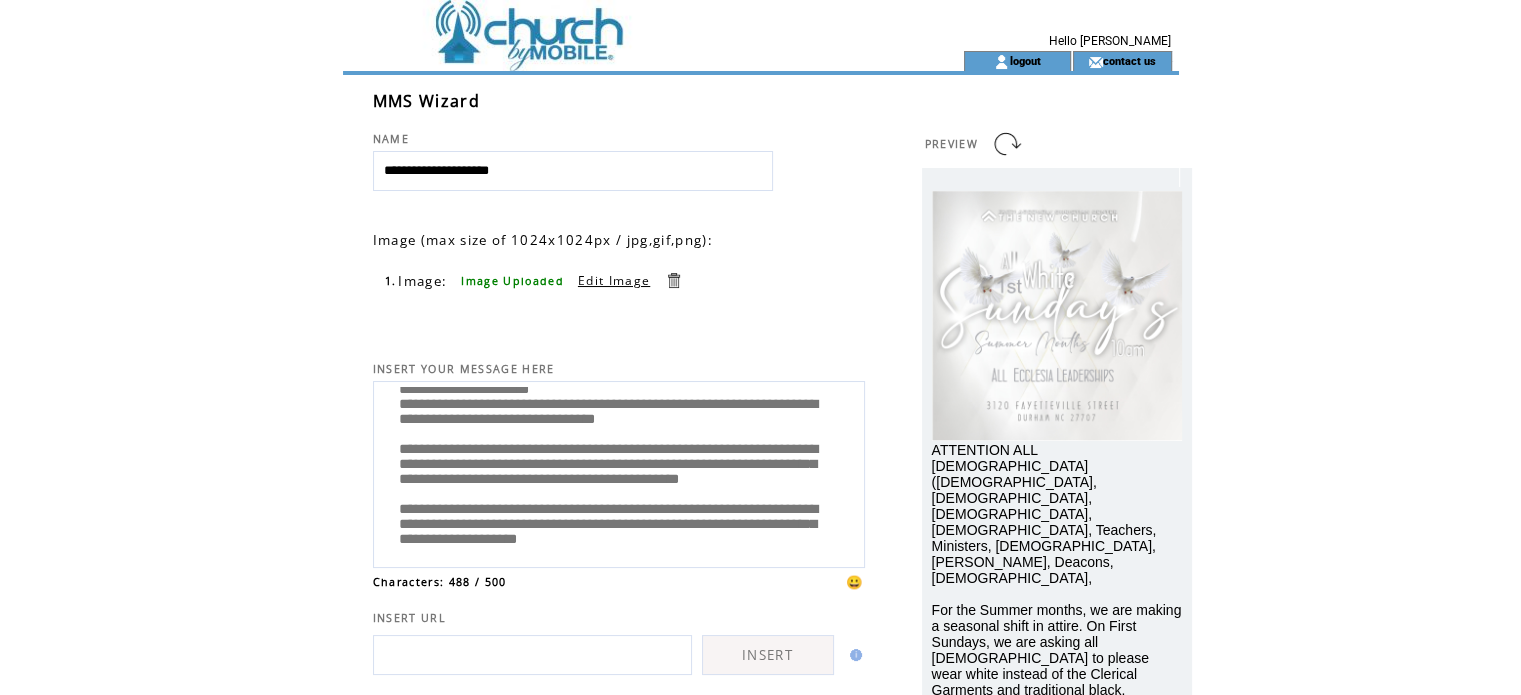 scroll, scrollTop: 0, scrollLeft: 0, axis: both 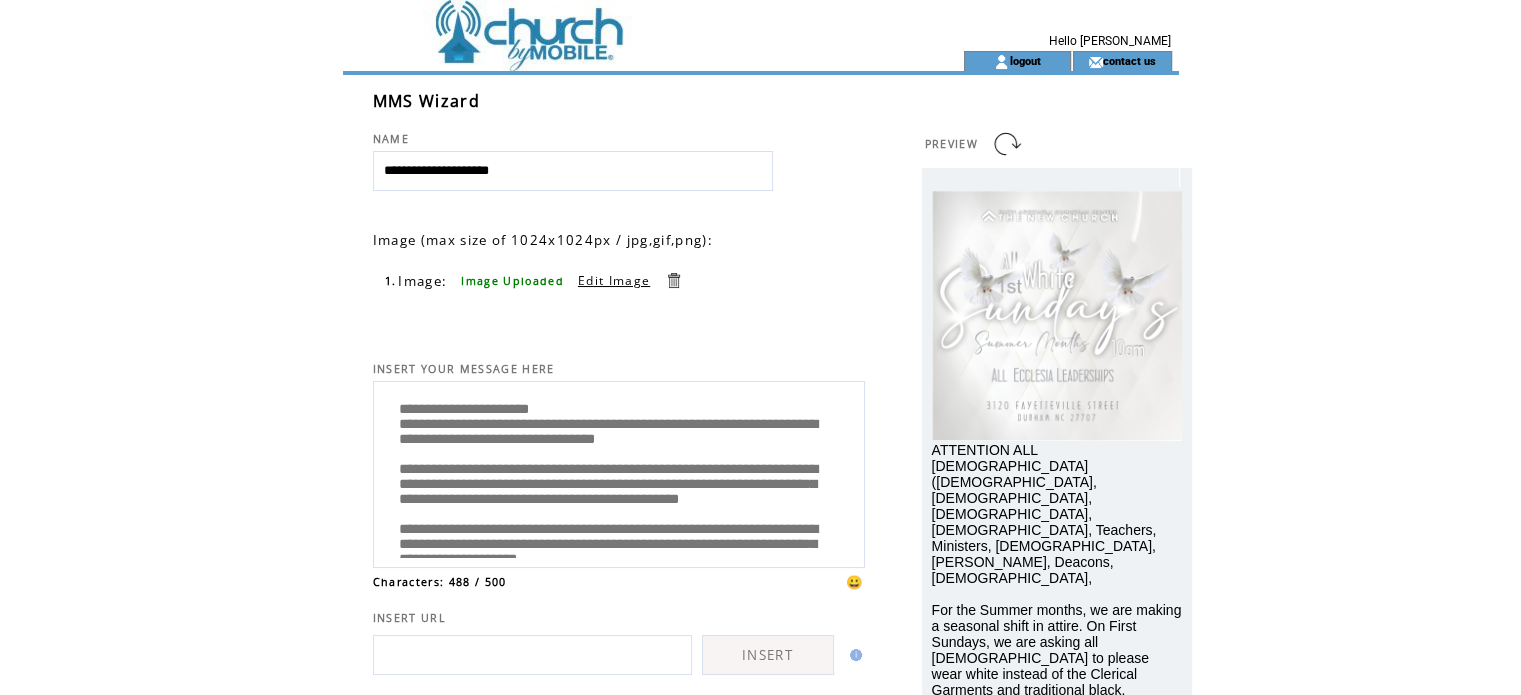 click on "**********" at bounding box center (619, 472) 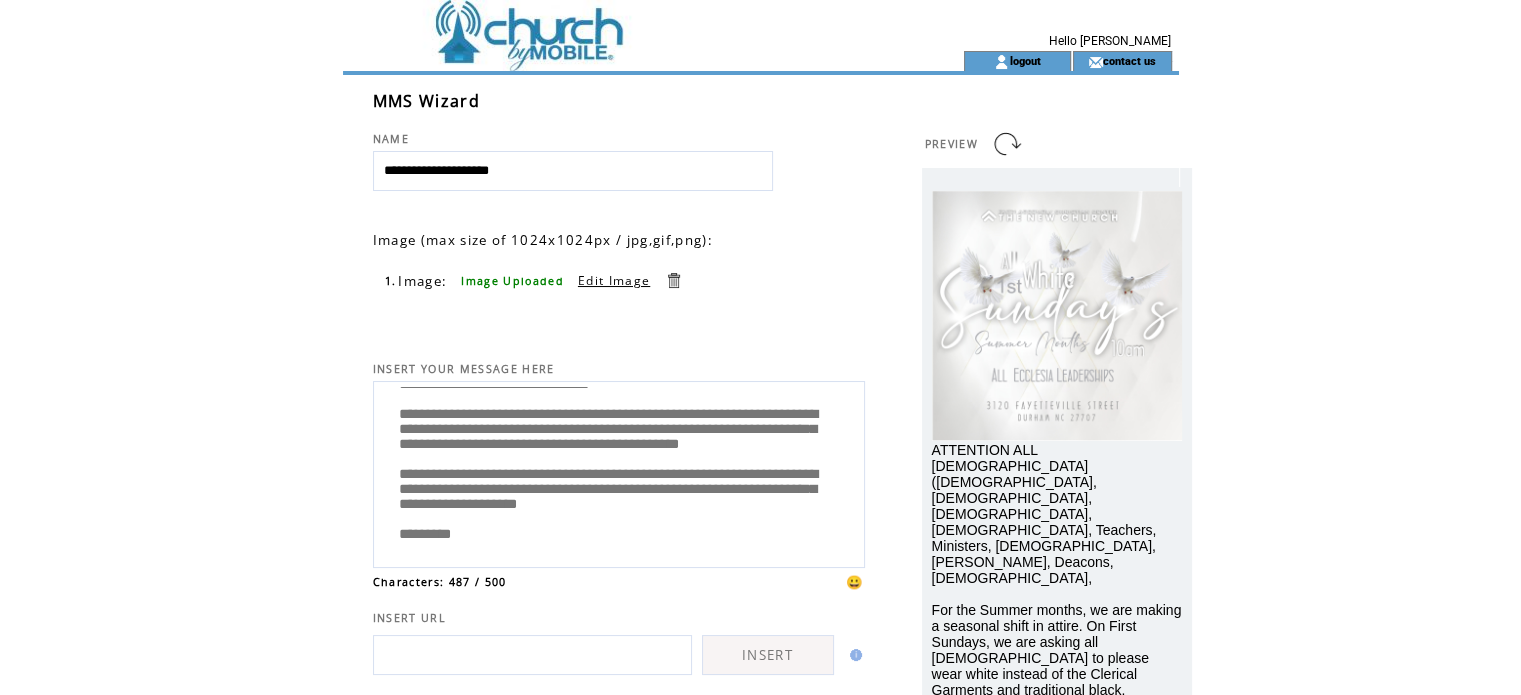 scroll, scrollTop: 160, scrollLeft: 0, axis: vertical 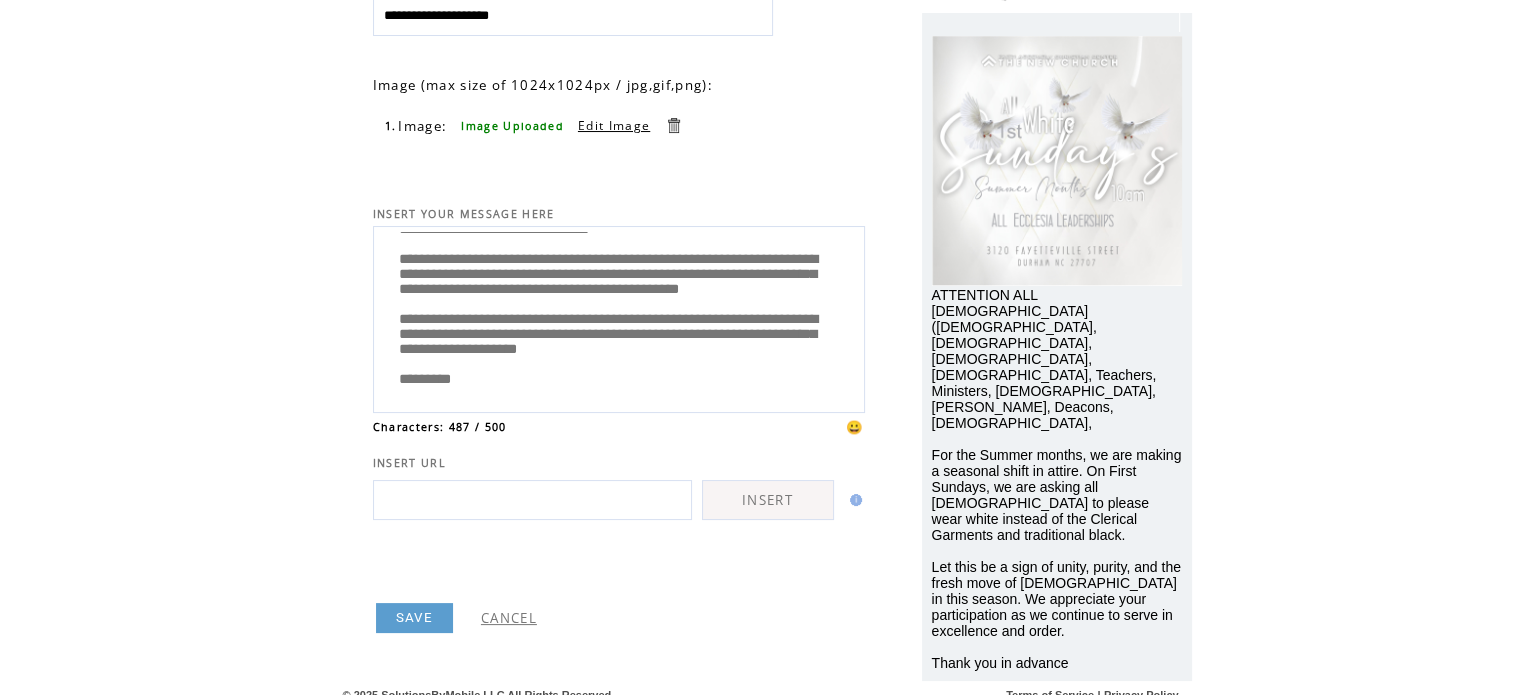 type on "**********" 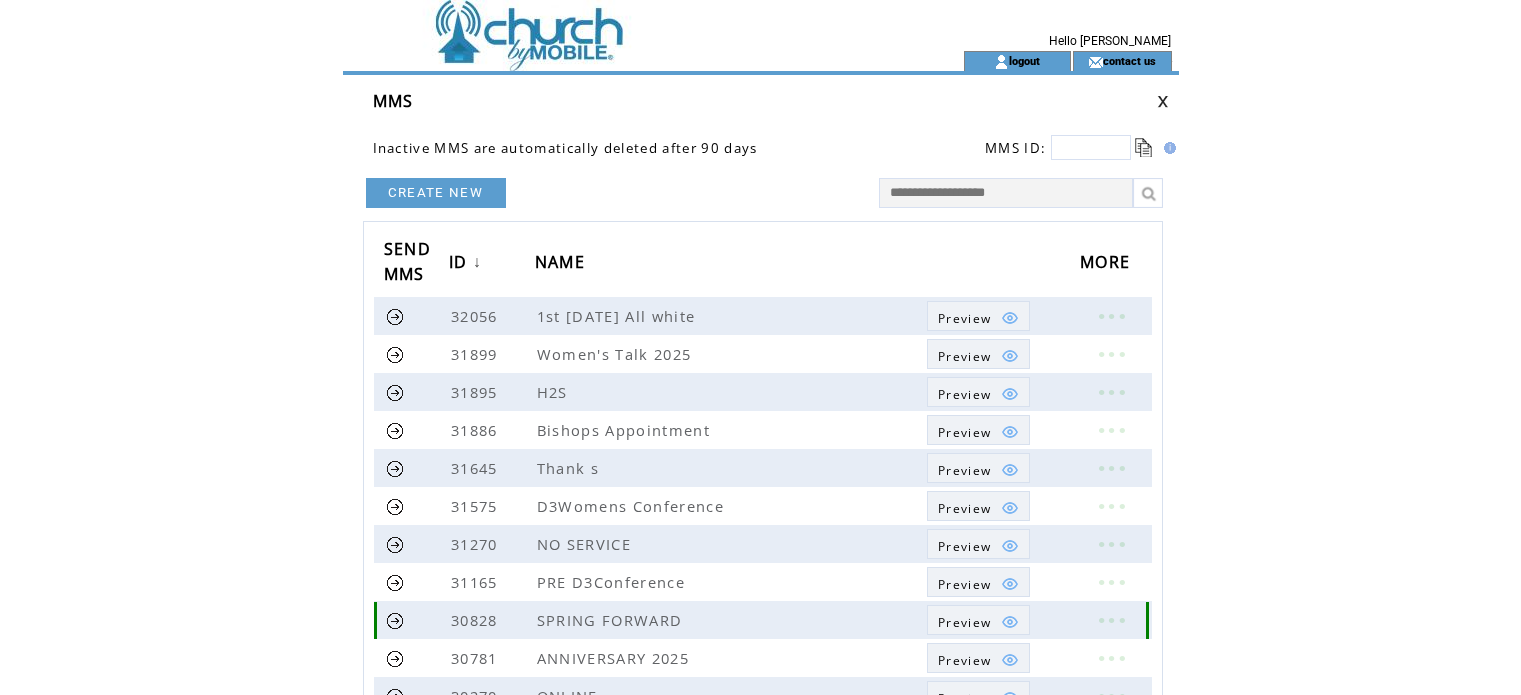 scroll, scrollTop: 0, scrollLeft: 0, axis: both 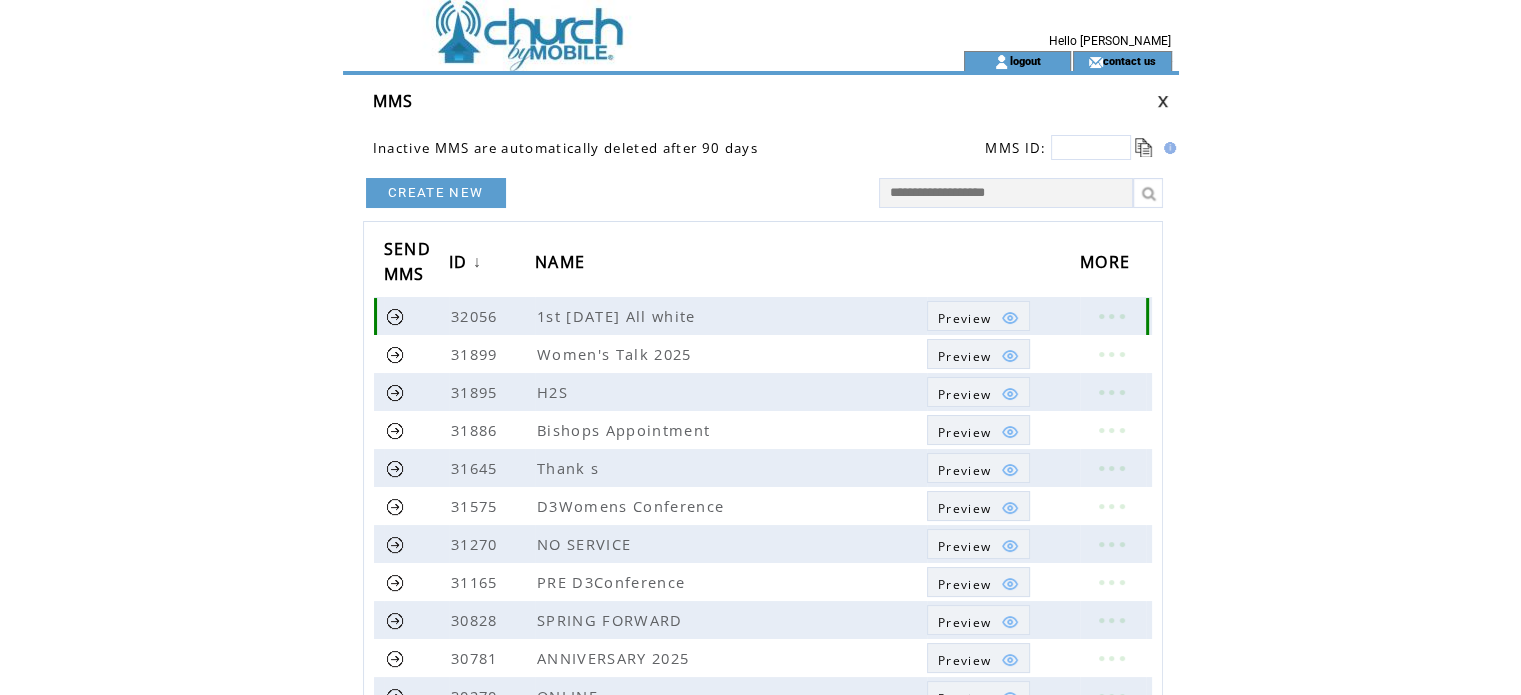 click on "Preview" at bounding box center [964, 318] 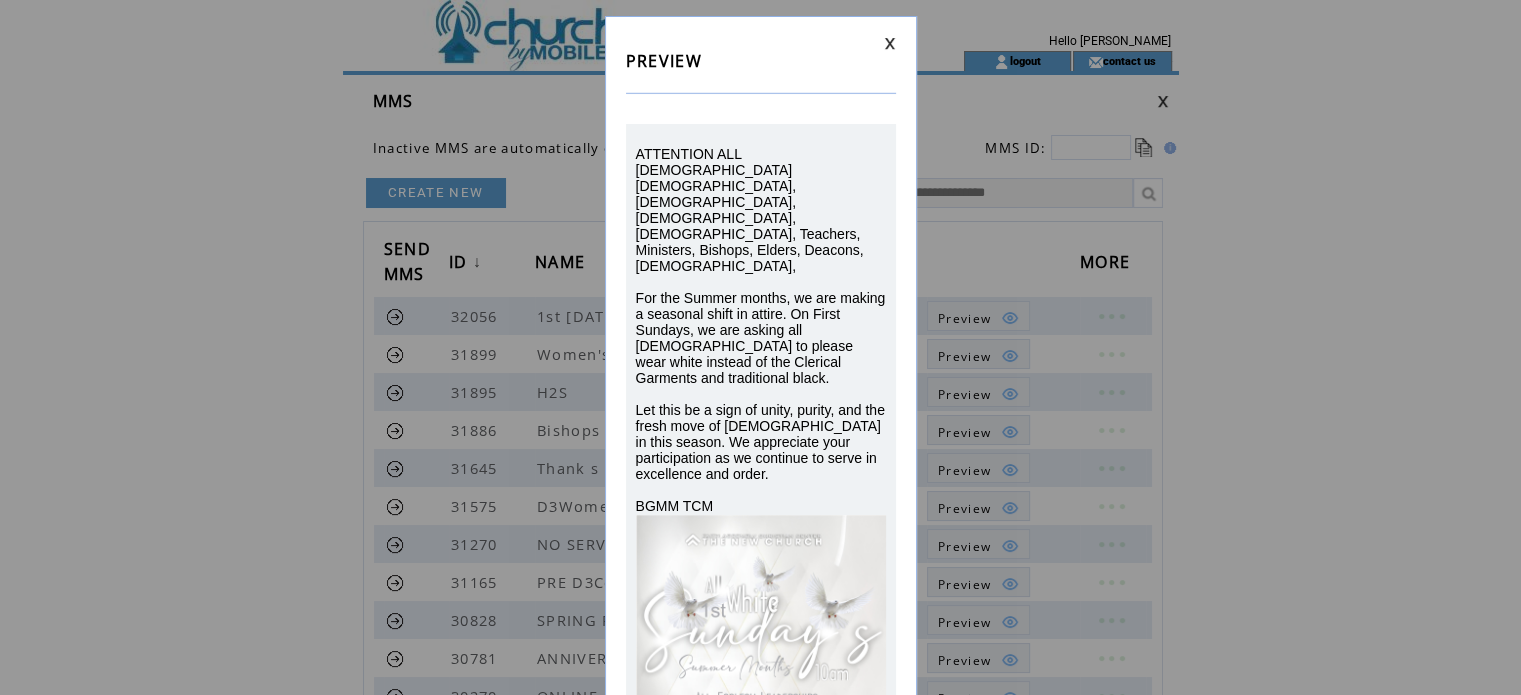 scroll, scrollTop: 99, scrollLeft: 0, axis: vertical 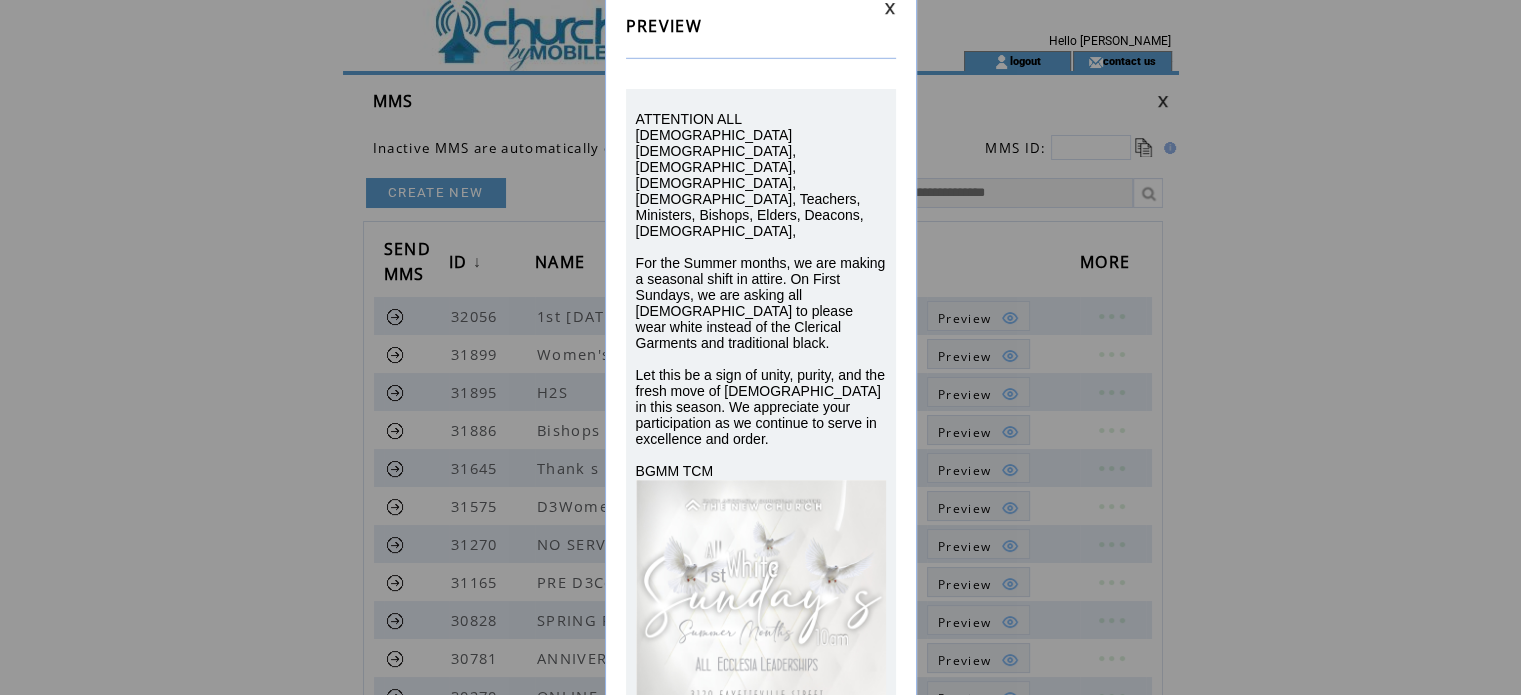 click at bounding box center [890, 8] 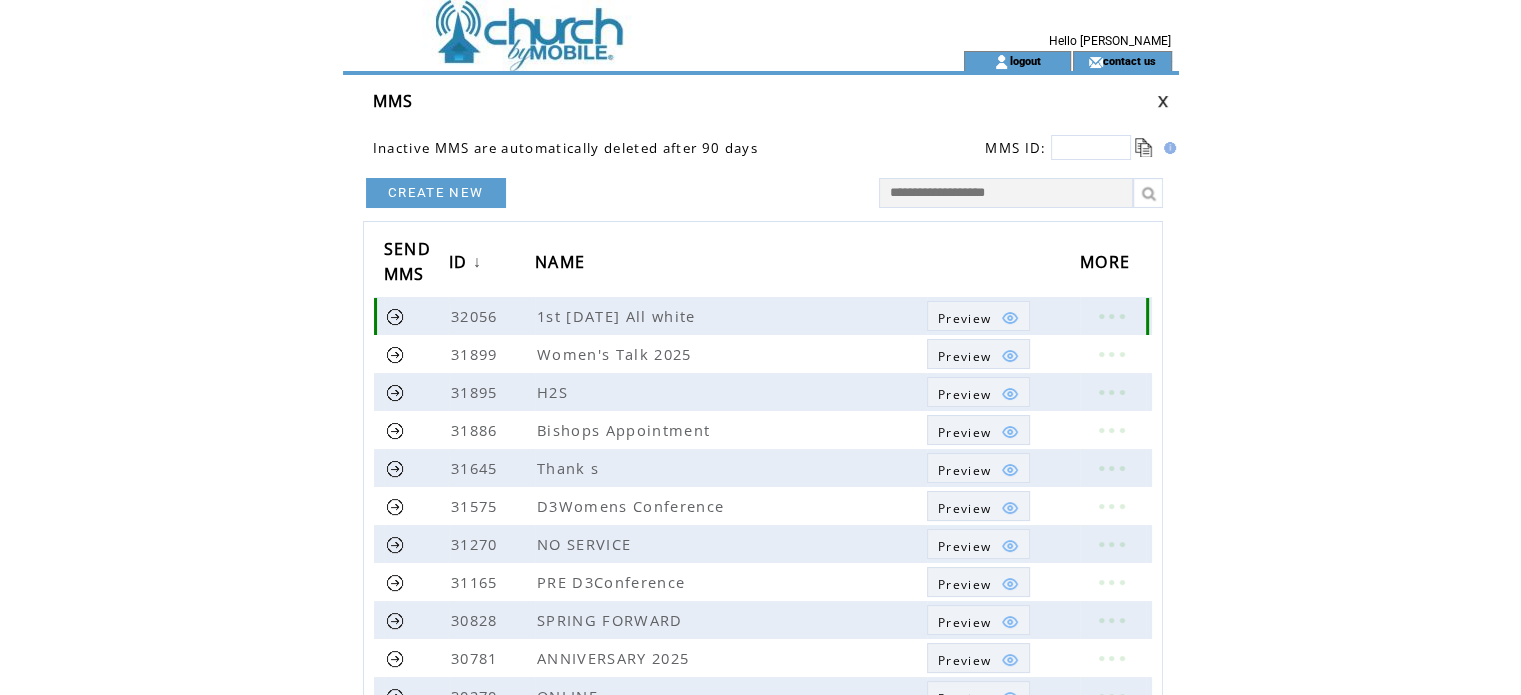 click at bounding box center (395, 316) 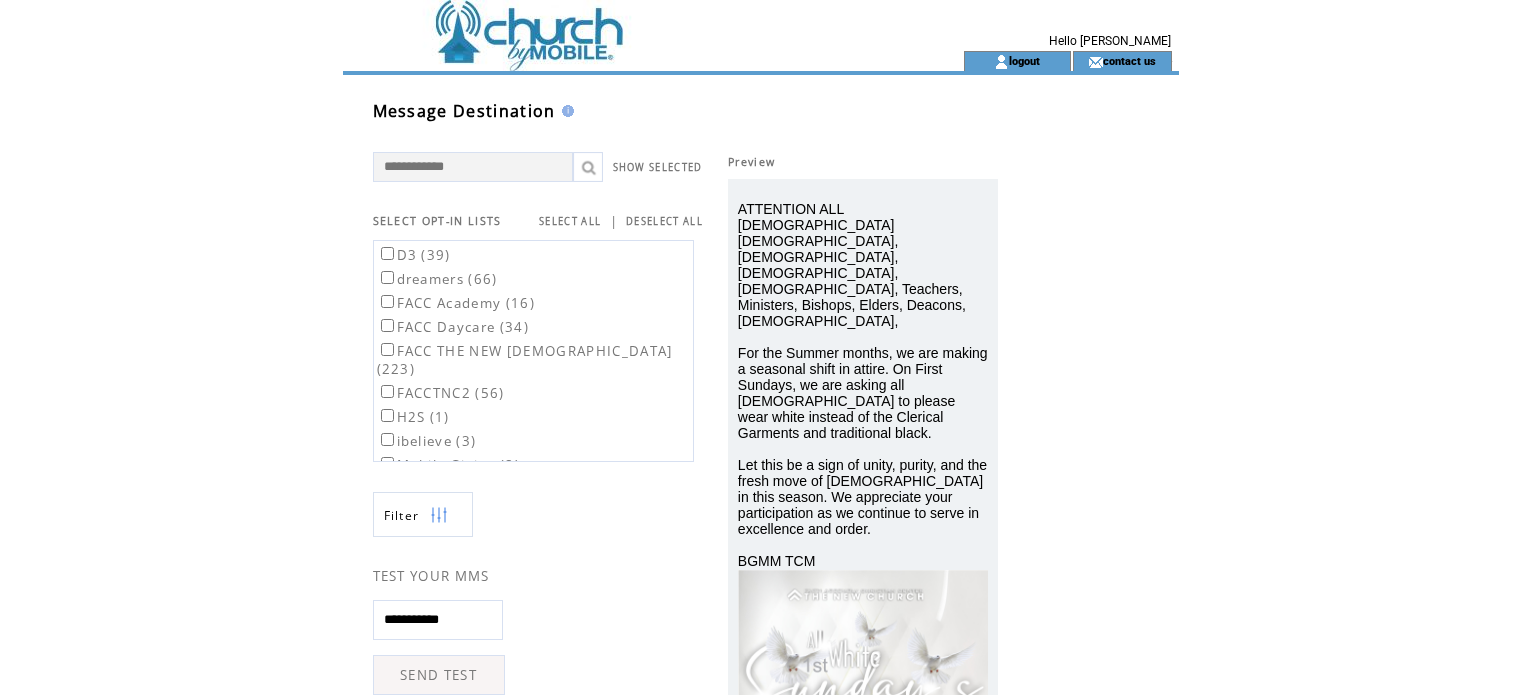 scroll, scrollTop: 0, scrollLeft: 0, axis: both 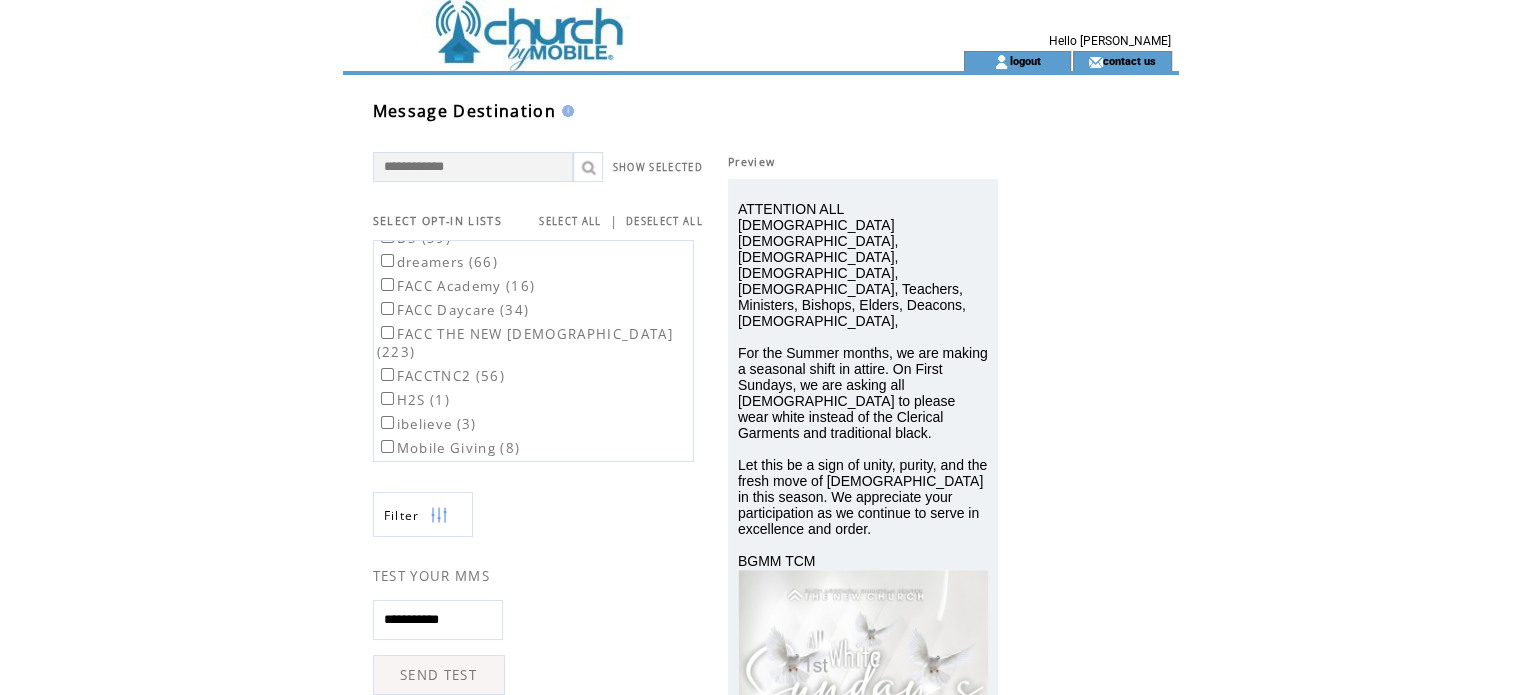 click on "SEND TEST" at bounding box center [439, 675] 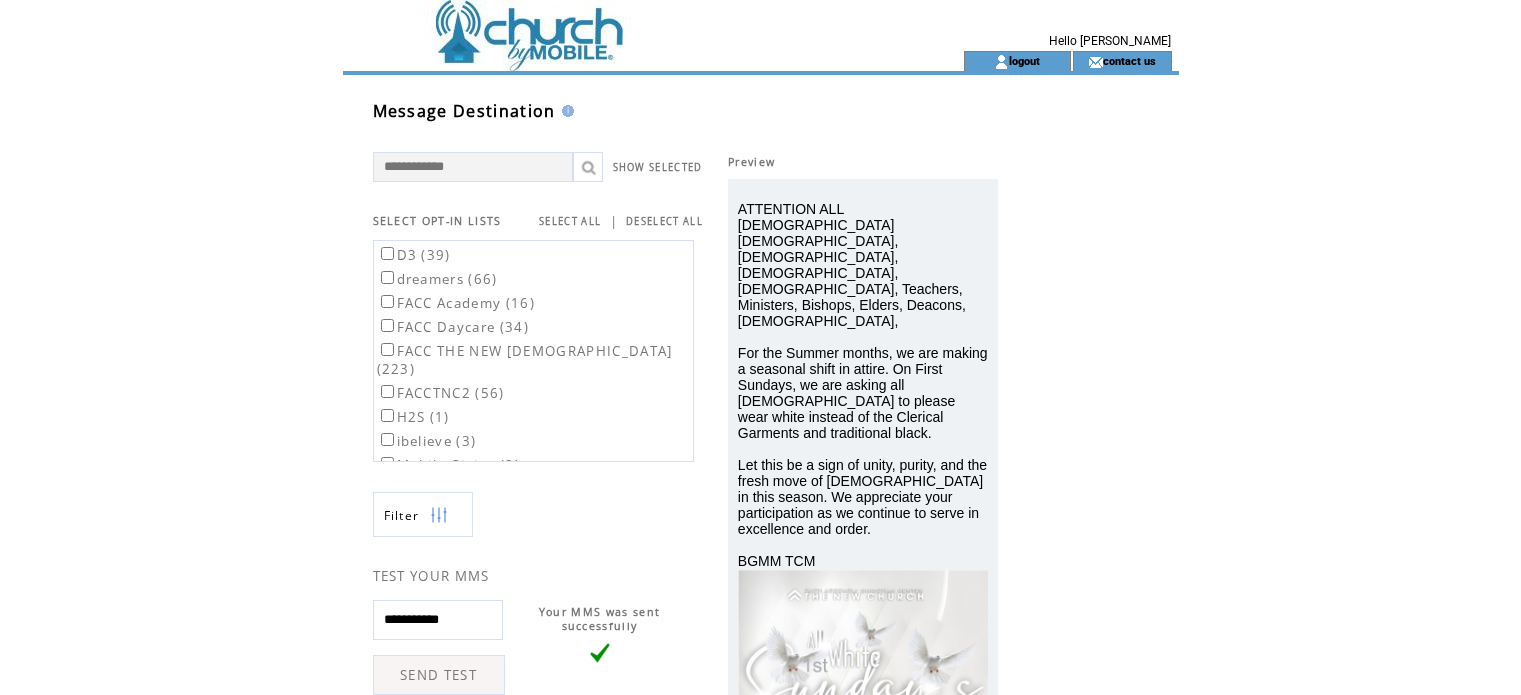 scroll, scrollTop: 0, scrollLeft: 0, axis: both 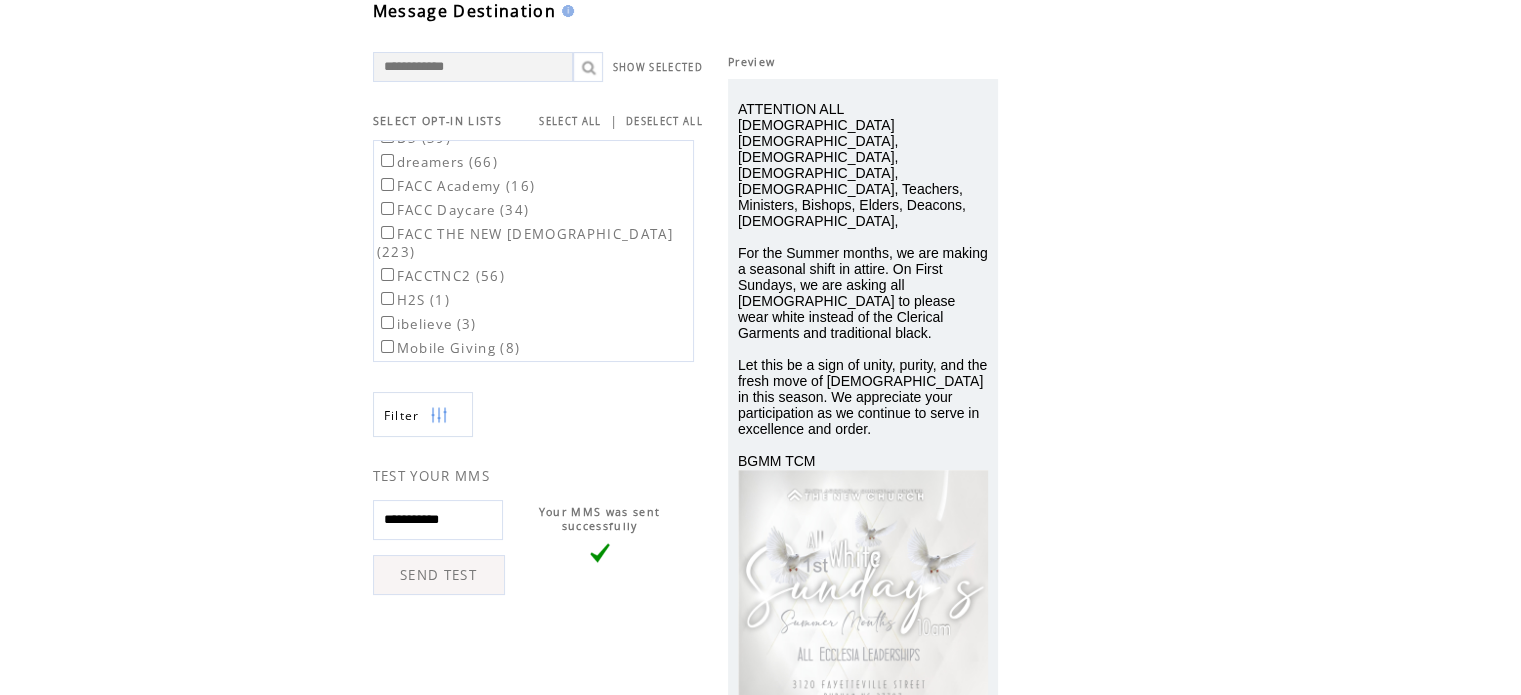 click on "**********" at bounding box center [776, 601] 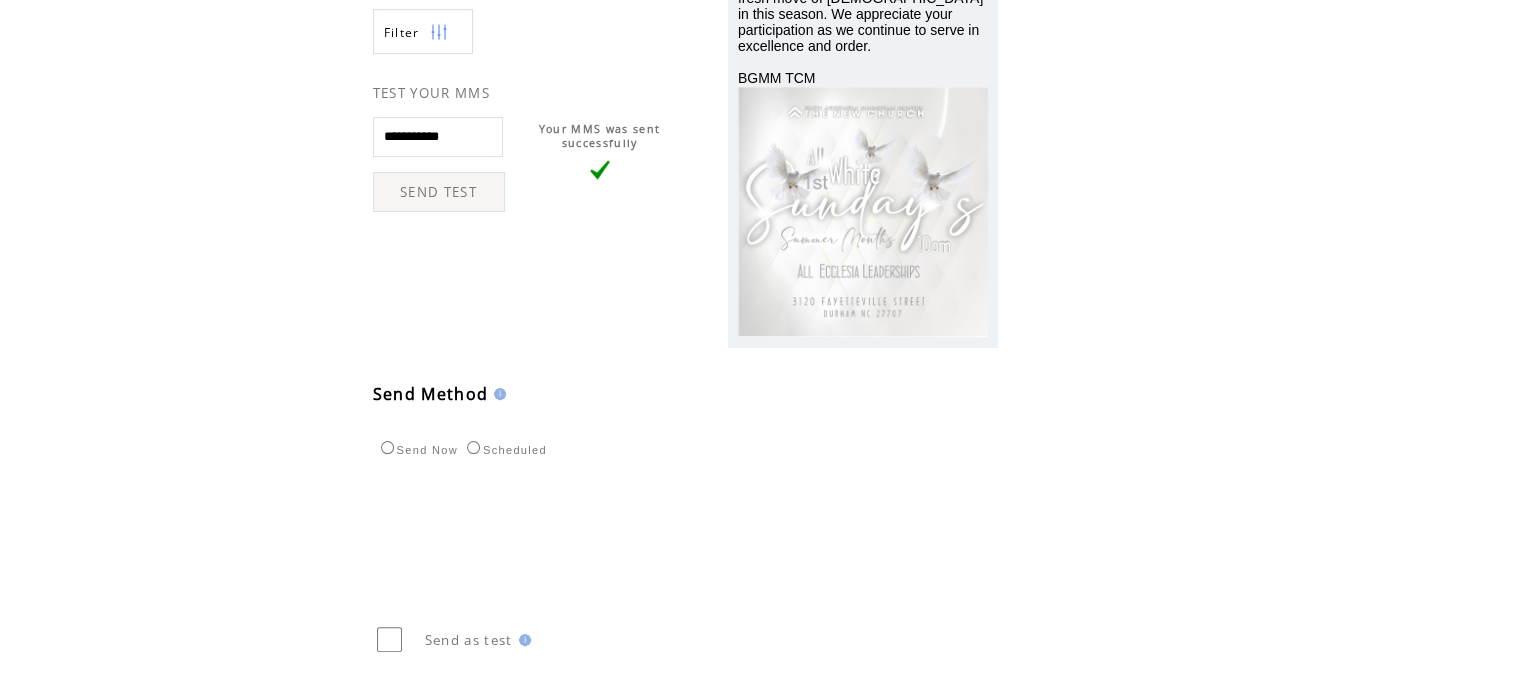 scroll, scrollTop: 596, scrollLeft: 0, axis: vertical 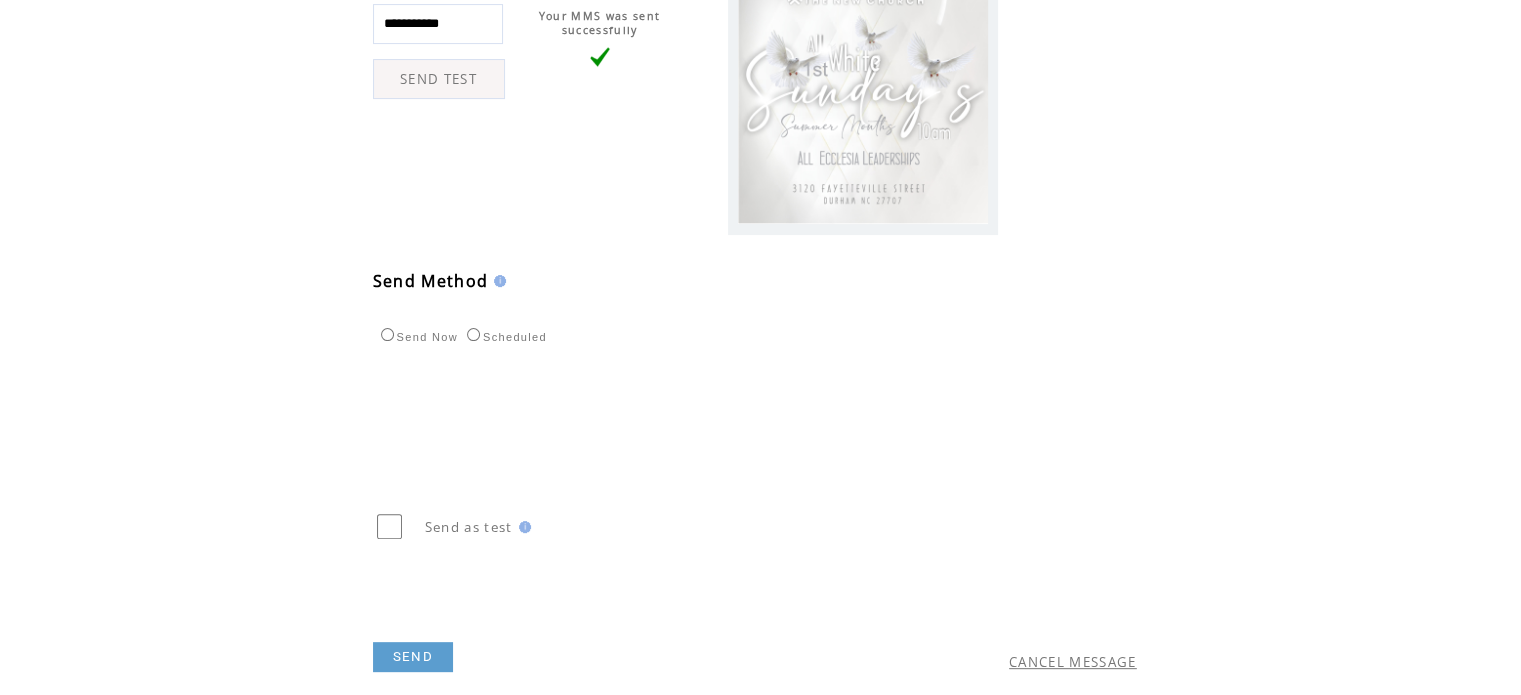 click on "SEND" at bounding box center [413, 657] 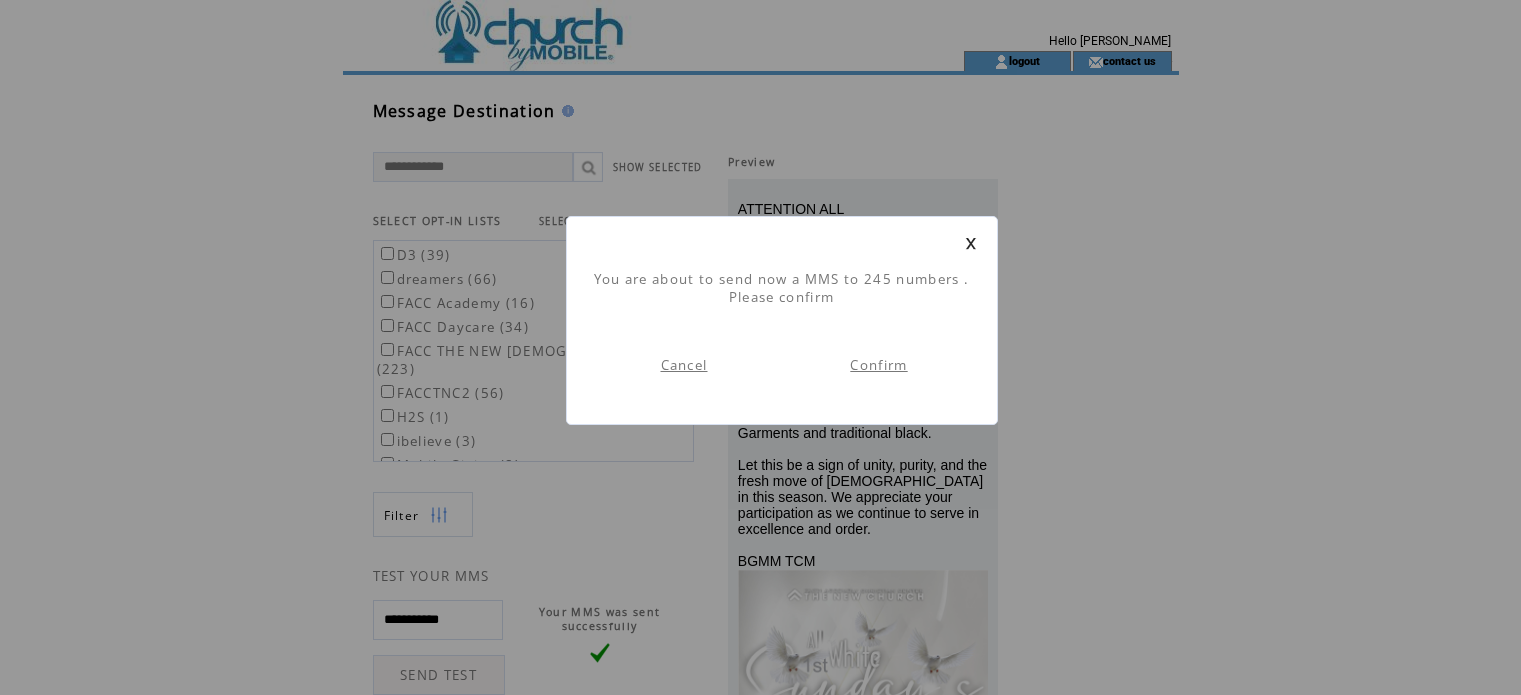 scroll, scrollTop: 0, scrollLeft: 0, axis: both 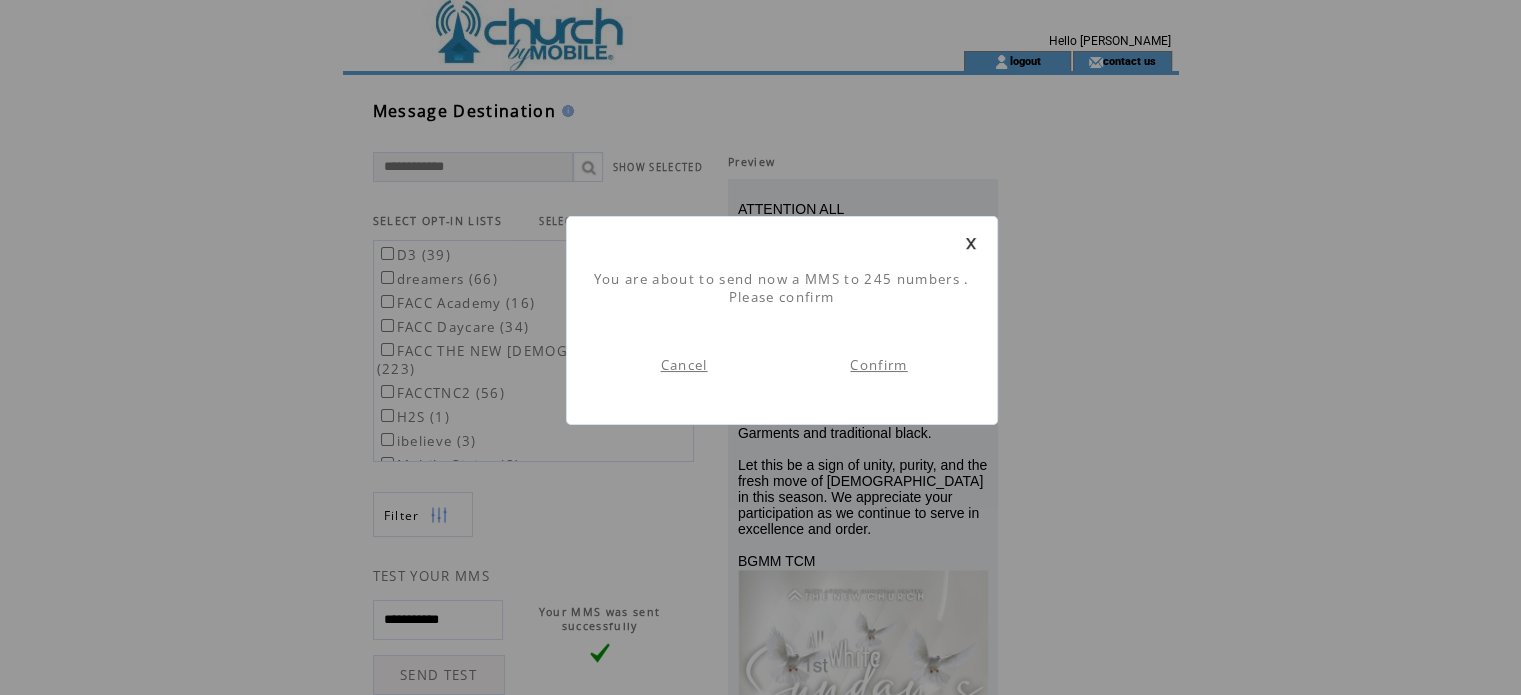 click on "Confirm" at bounding box center [878, 365] 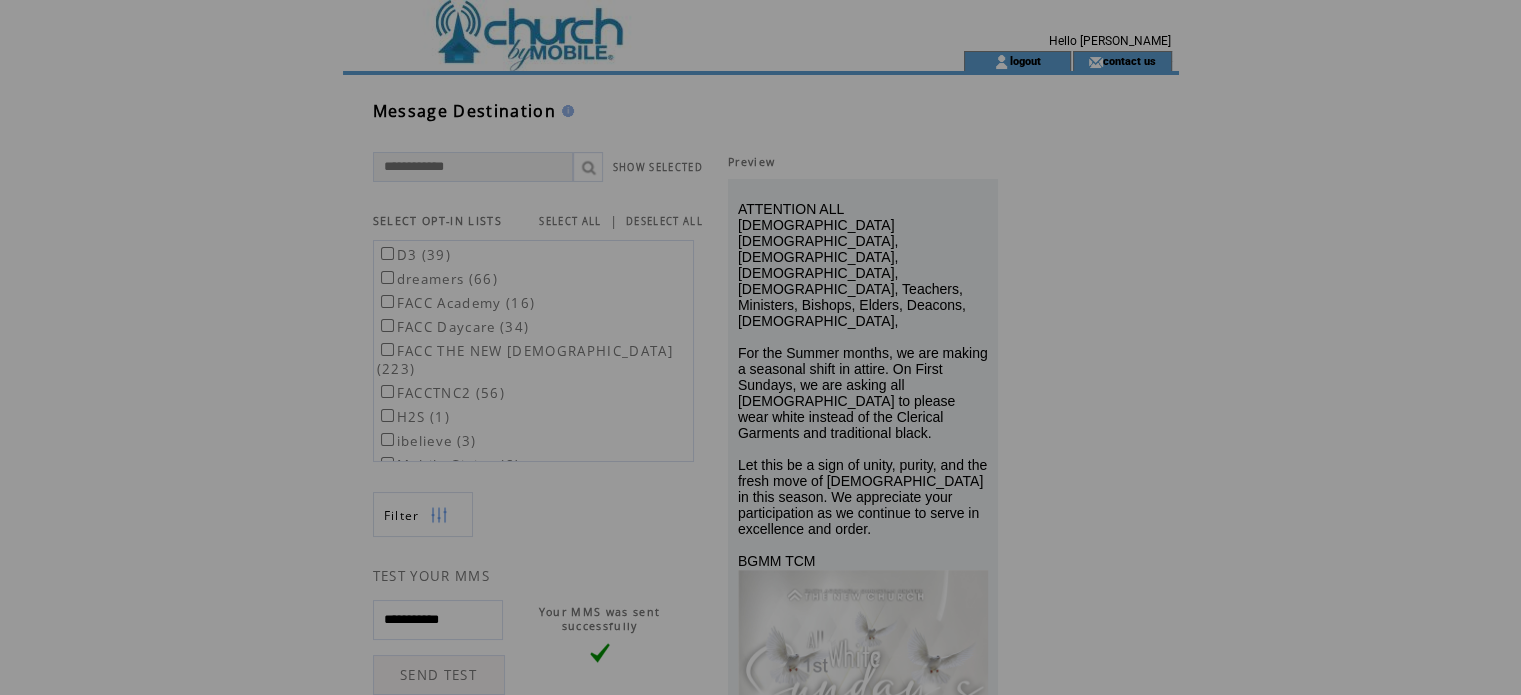 scroll, scrollTop: 0, scrollLeft: 0, axis: both 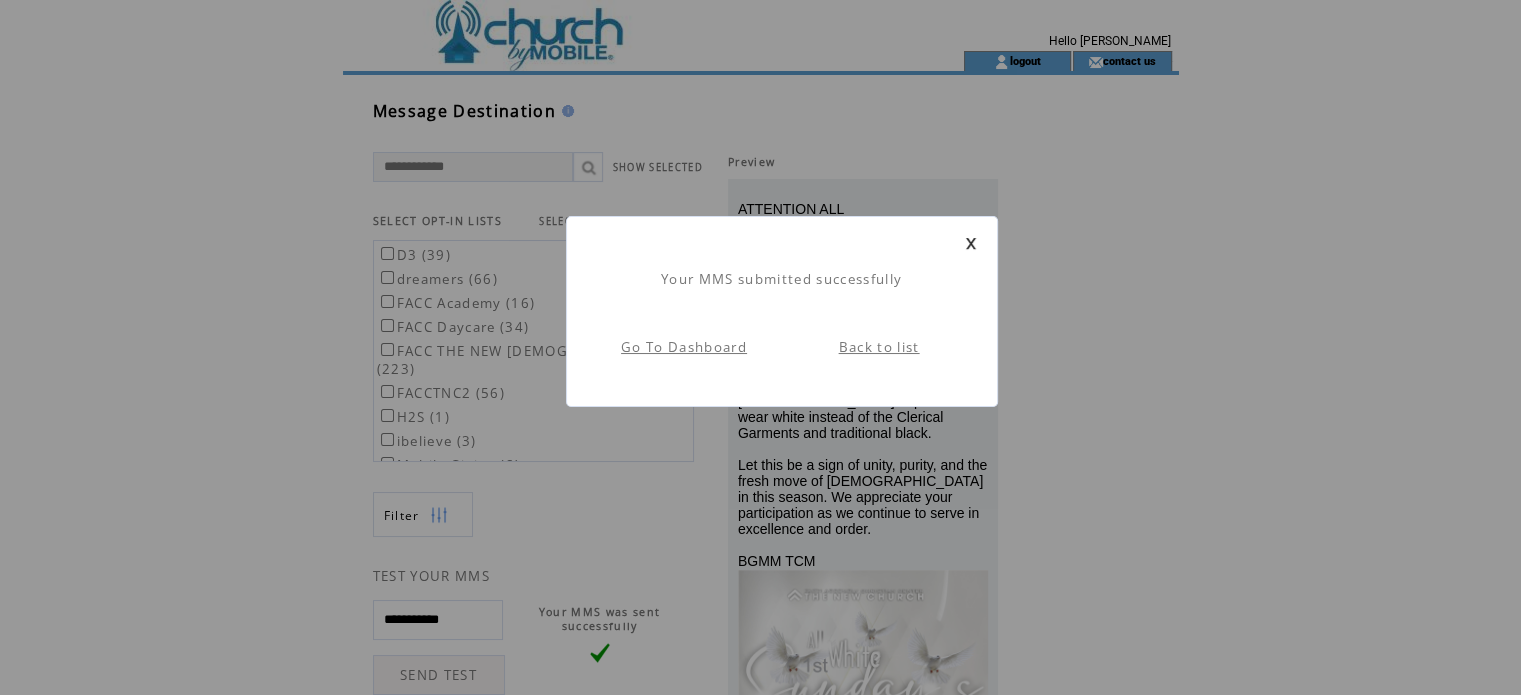 click on "Back to list" at bounding box center [879, 347] 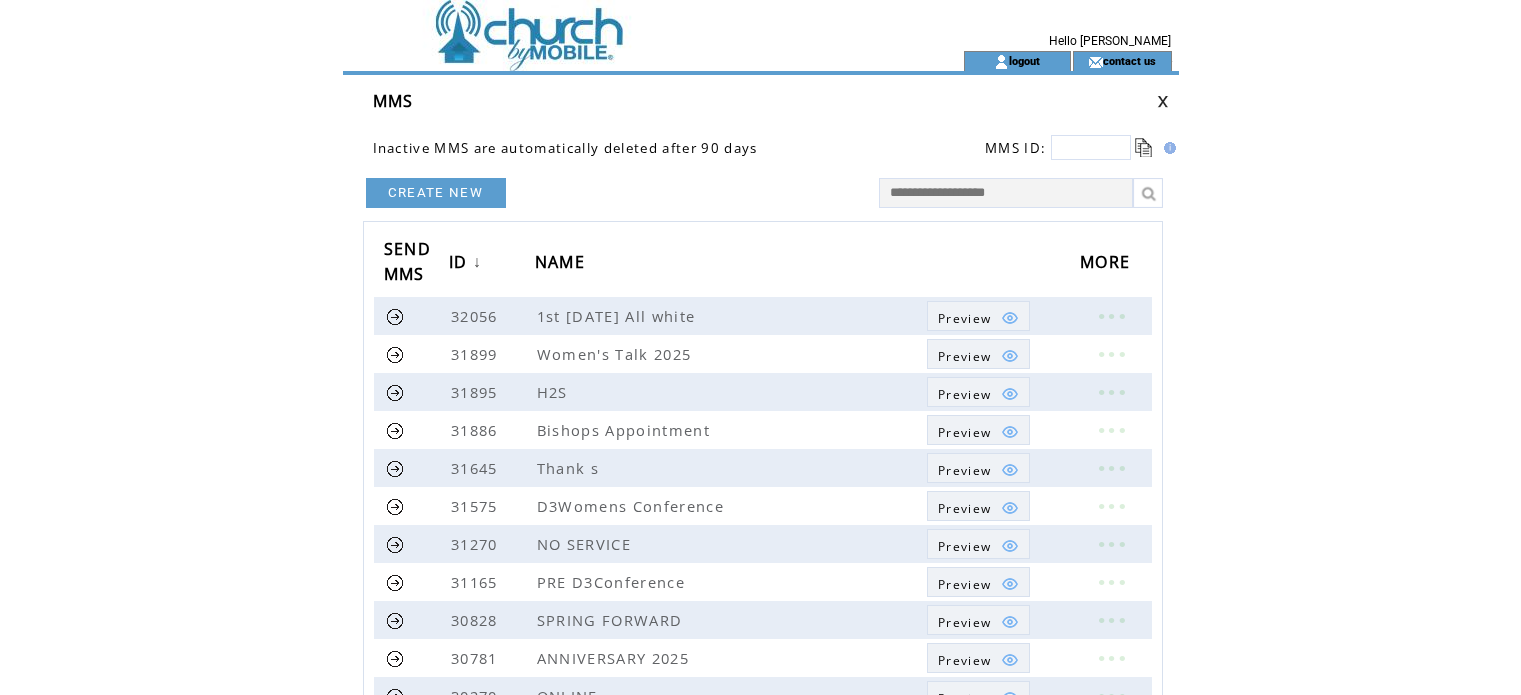 scroll, scrollTop: 0, scrollLeft: 0, axis: both 